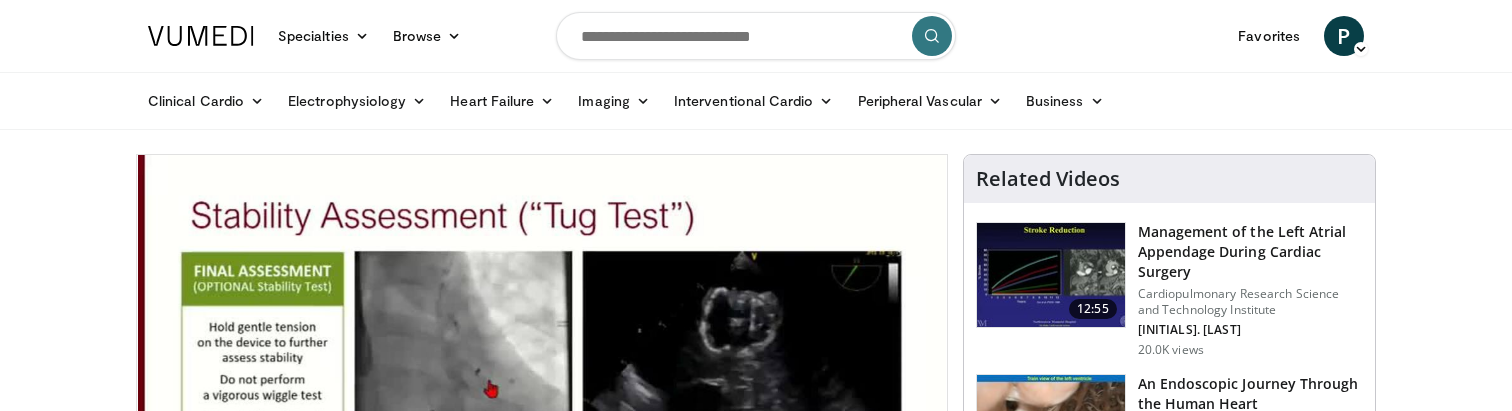scroll, scrollTop: 103, scrollLeft: 0, axis: vertical 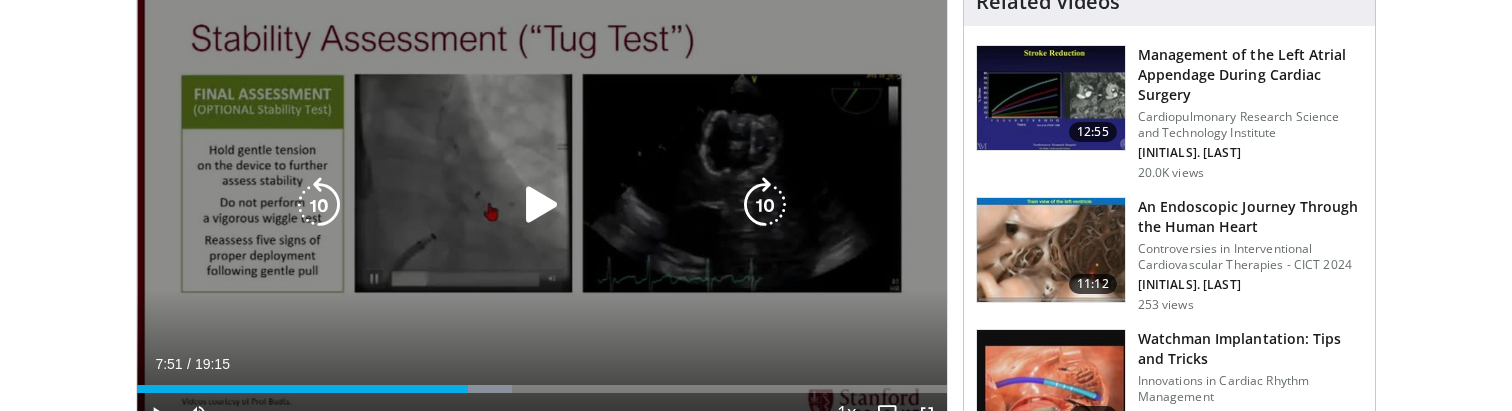 click at bounding box center [542, 205] 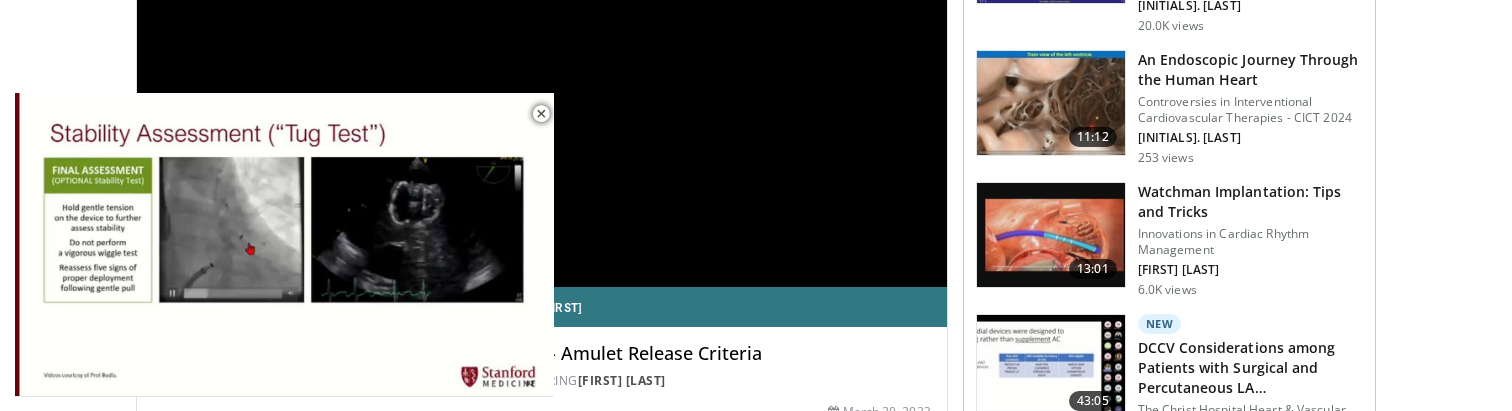 scroll, scrollTop: 338, scrollLeft: 0, axis: vertical 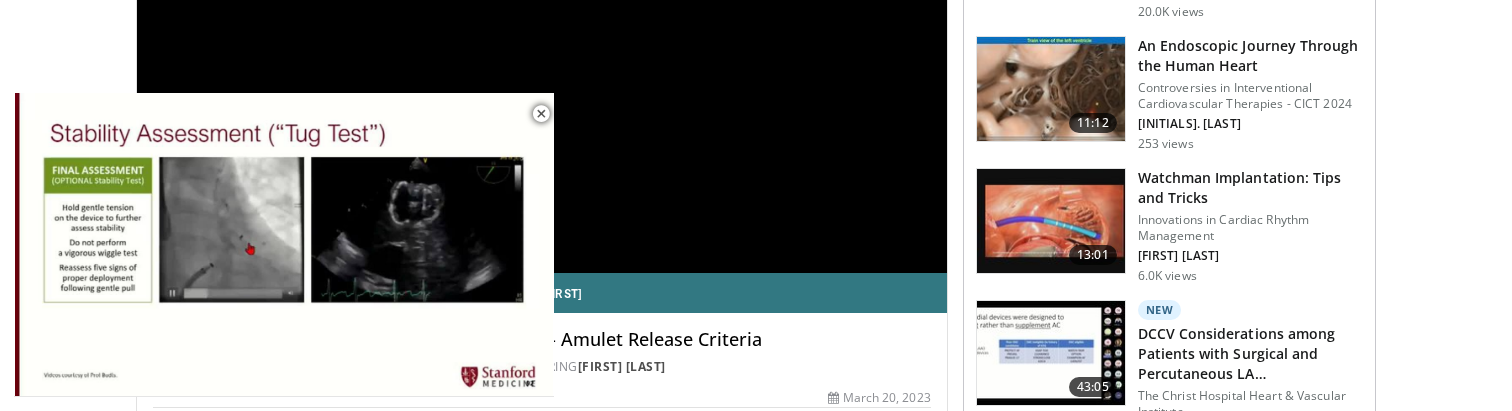 click on "**********" at bounding box center (542, 45) 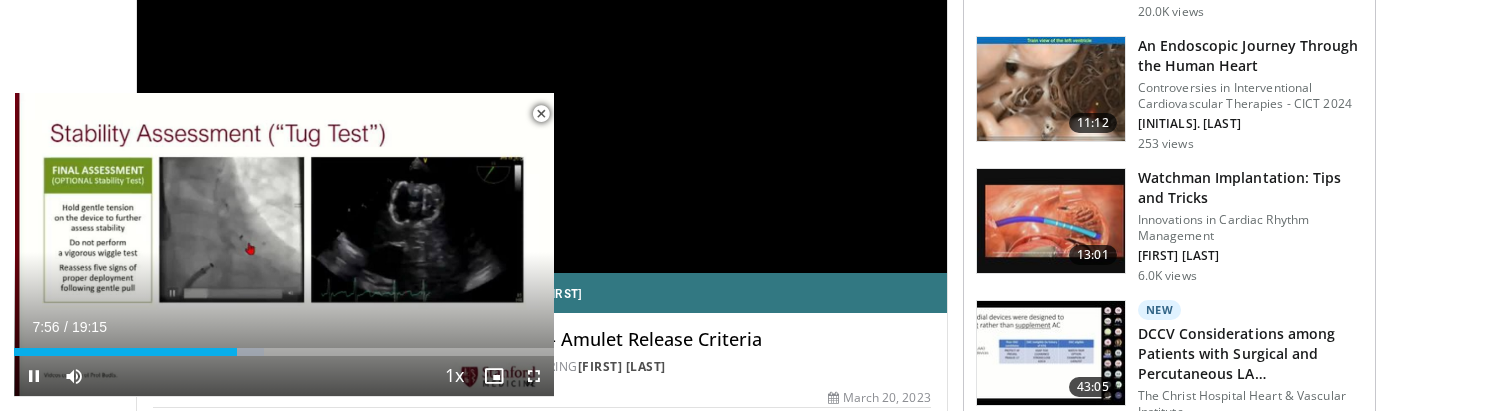 click at bounding box center [541, 114] 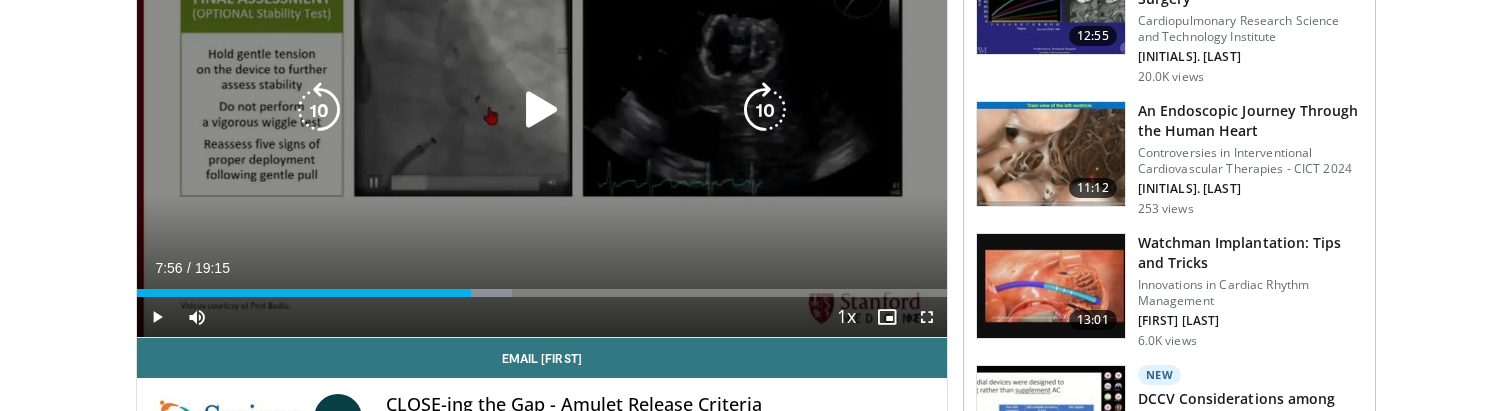 scroll, scrollTop: 263, scrollLeft: 0, axis: vertical 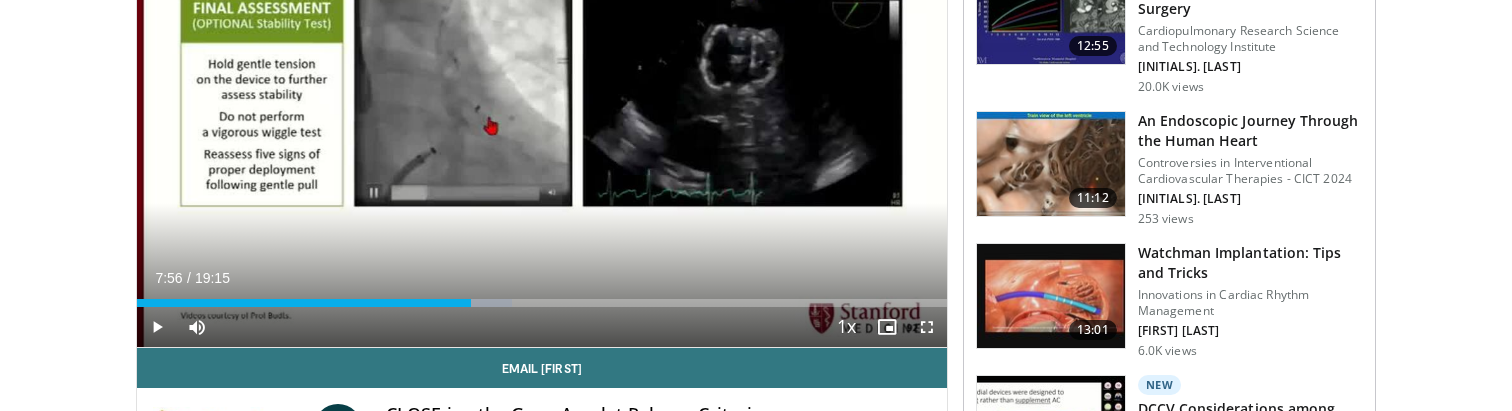 click on "Current Time 7:56 / Duration 19:15 Play Skip Backward Skip Forward Mute 0% Loaded : 46.37% 05:55 07:56 Stream Type LIVE Seek to live, currently behind live LIVE 1x Playback Rate 0.5x 0.75x 1x , selected 1.25x 1.5x 1.75x 2x Chapters Chapters Descriptions descriptions off , selected Captions captions settings , opens captions settings dialog captions off , selected Audio Track en (Main) , selected Fullscreen Enable picture-in-picture mode" at bounding box center [542, 327] 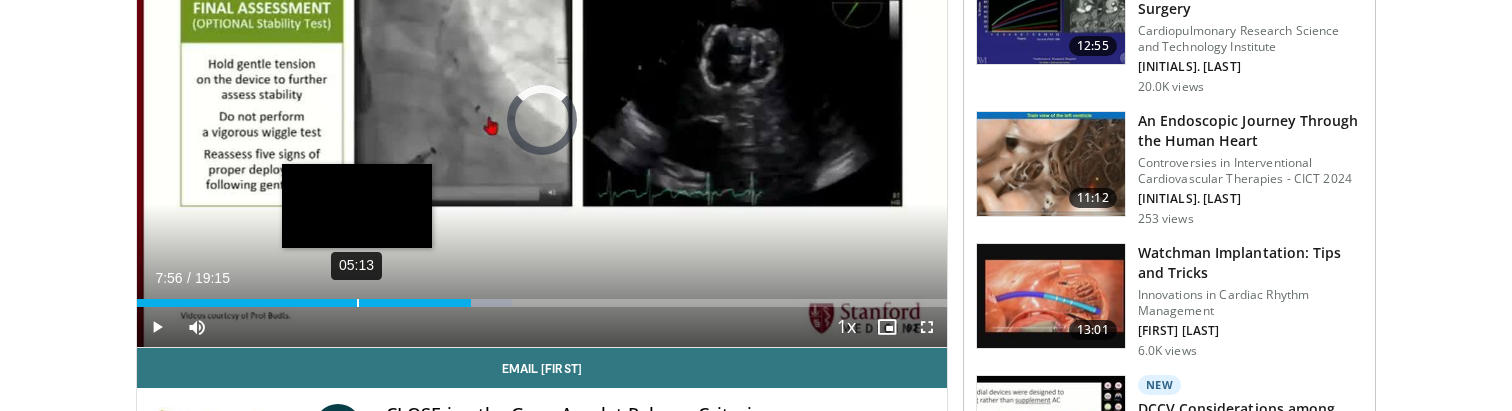 click on "05:13" at bounding box center [358, 303] 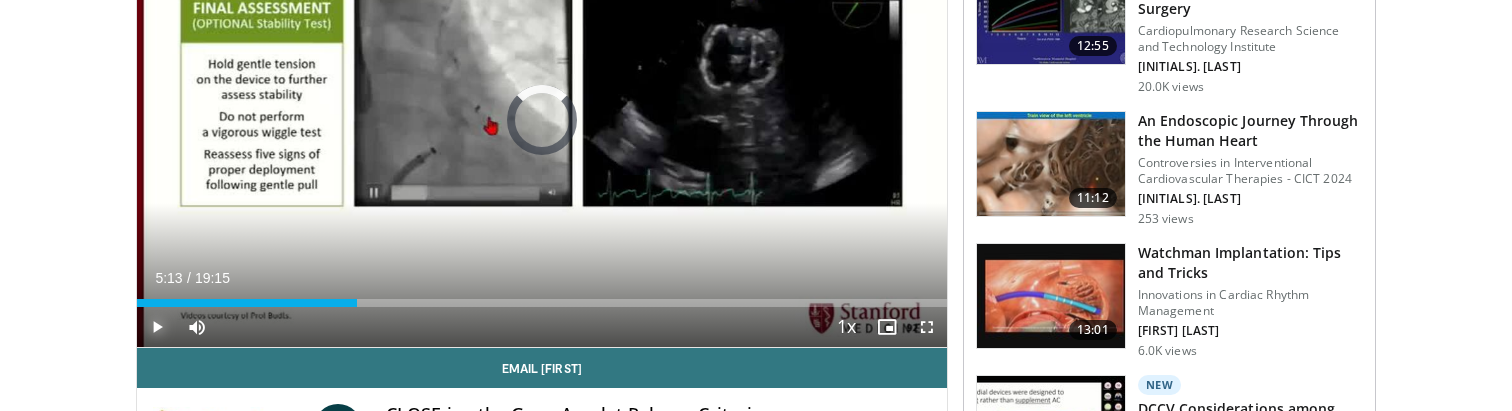 click at bounding box center [157, 327] 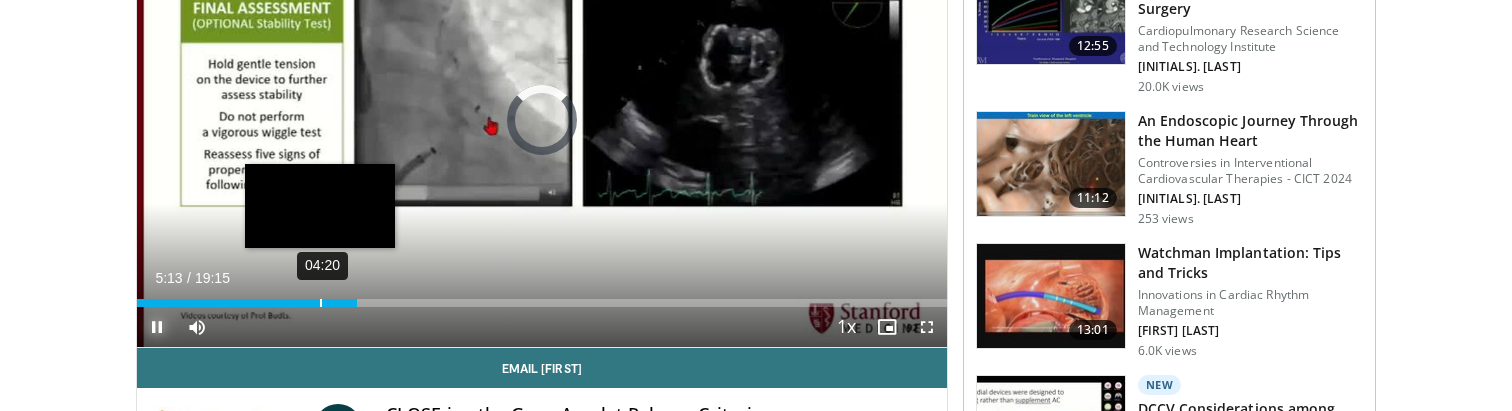 click on "04:20" at bounding box center (321, 303) 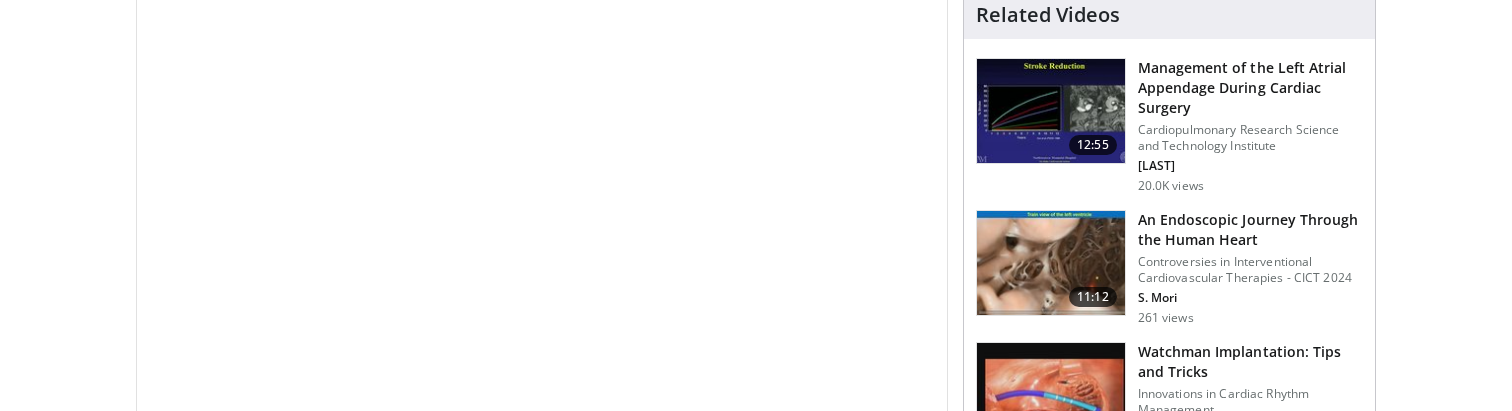 scroll, scrollTop: 427, scrollLeft: 0, axis: vertical 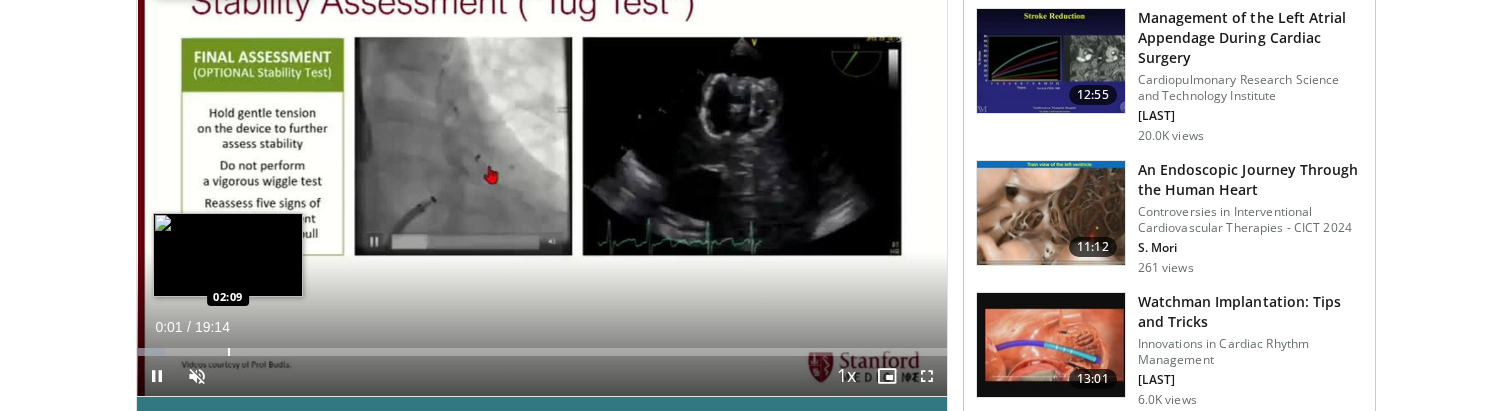 click on "Loaded :  3.43% 00:01 02:09" at bounding box center [542, 346] 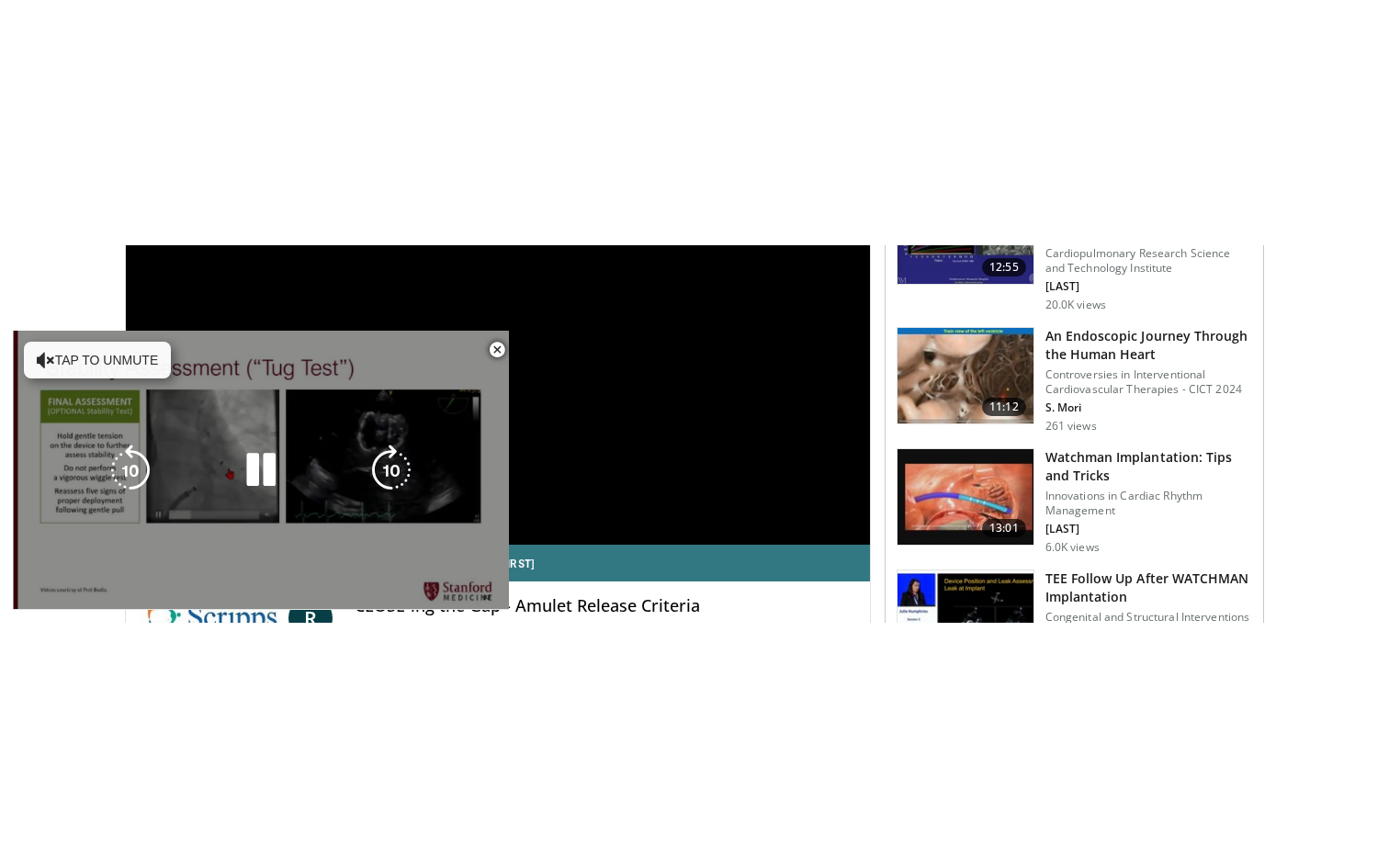 scroll, scrollTop: 269, scrollLeft: 0, axis: vertical 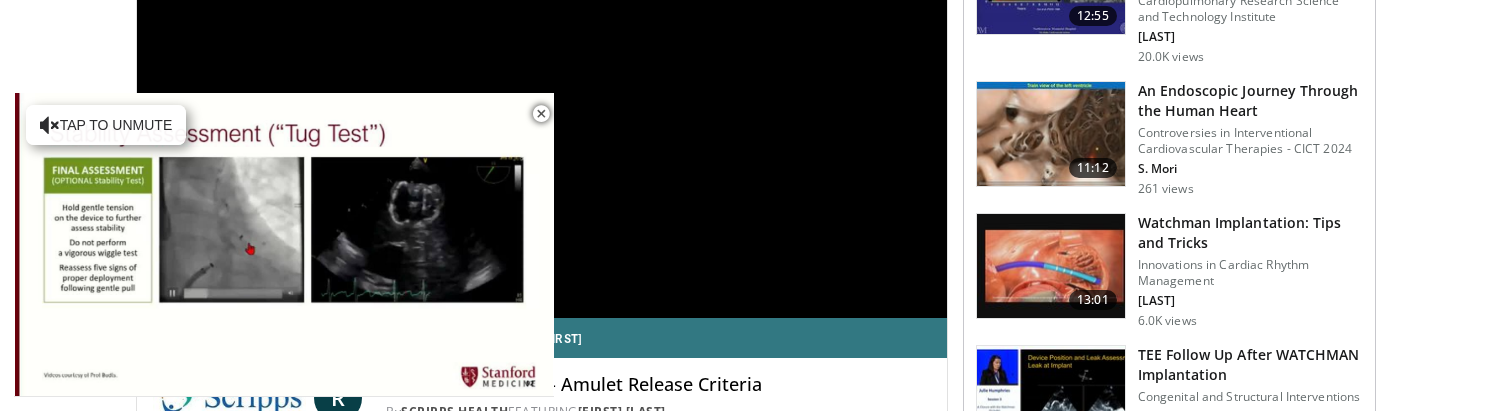 click on "**********" at bounding box center [542, 90] 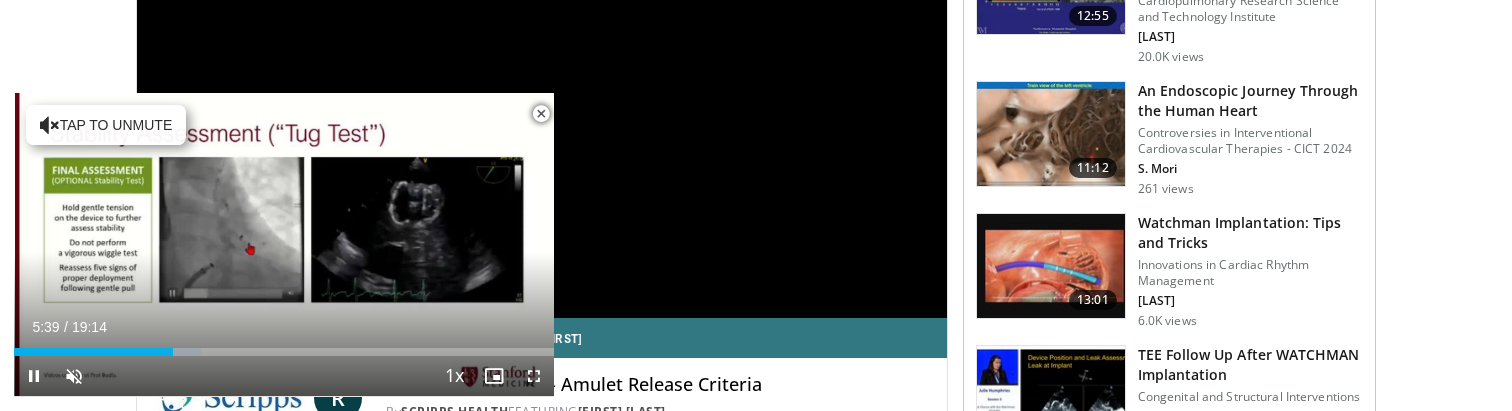 click at bounding box center (541, 114) 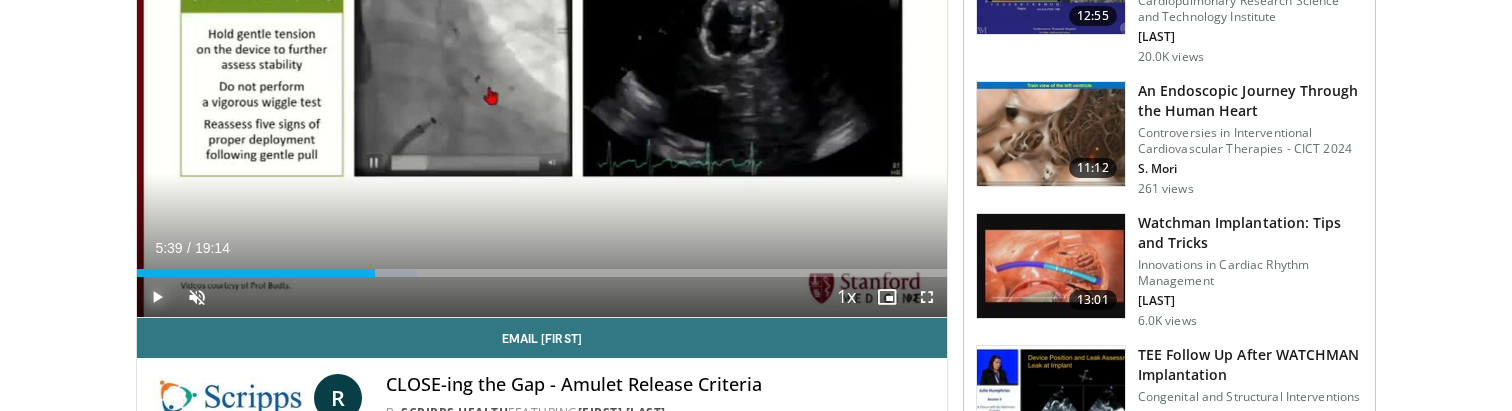 click at bounding box center (157, 297) 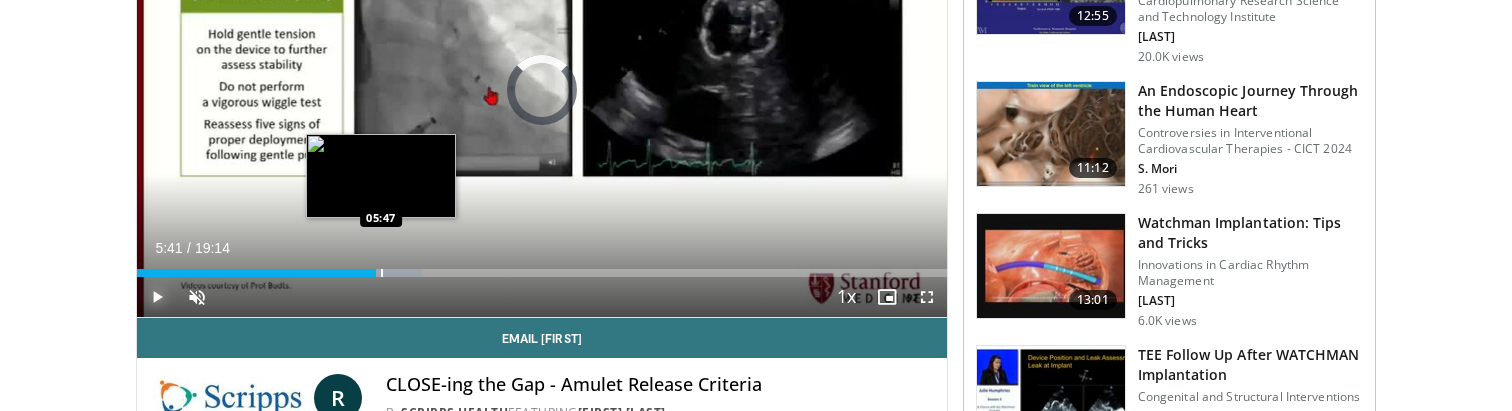 click at bounding box center (382, 273) 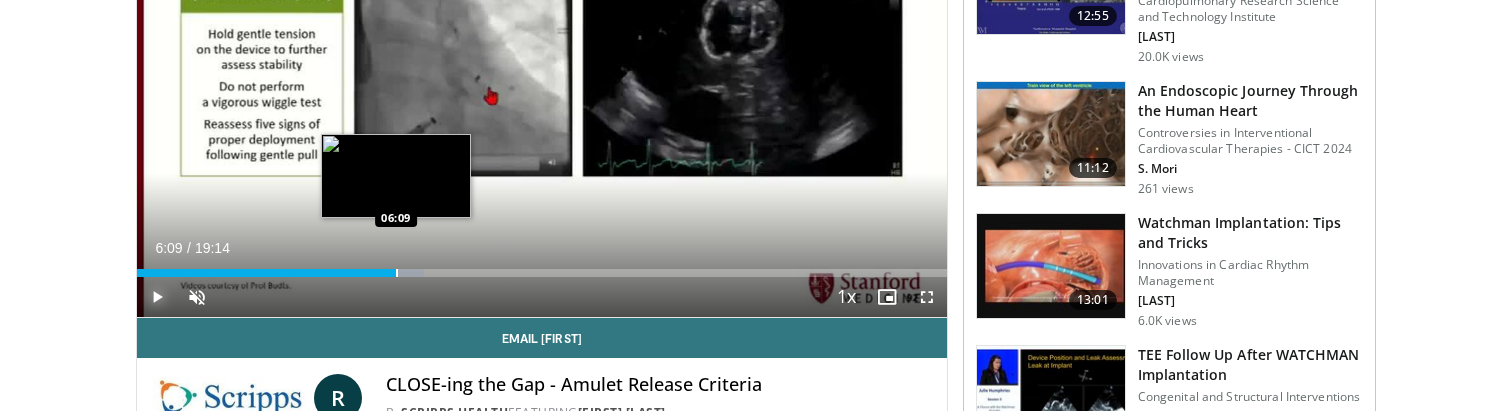 click at bounding box center (397, 273) 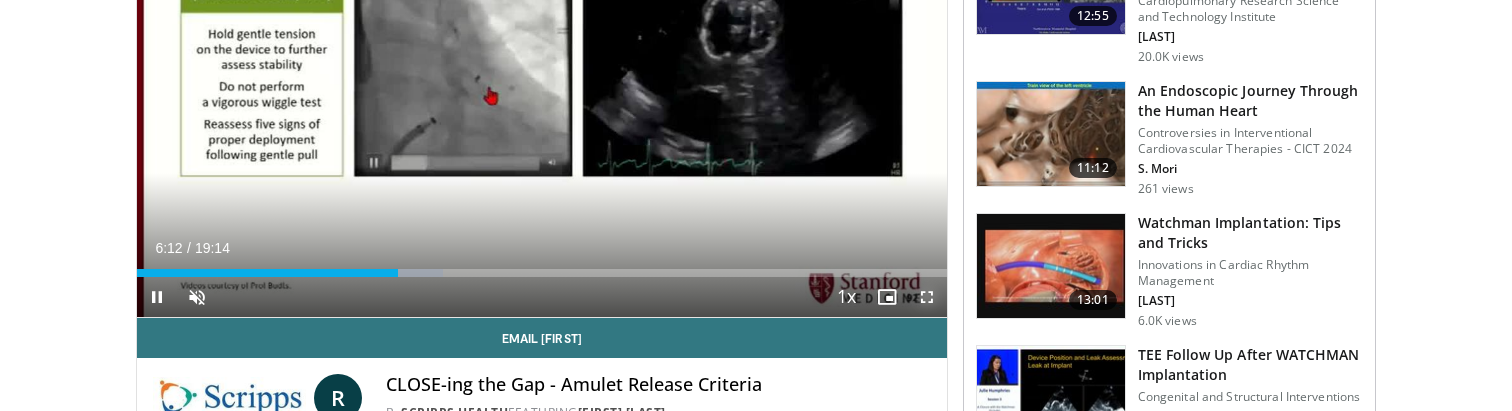 click at bounding box center [927, 297] 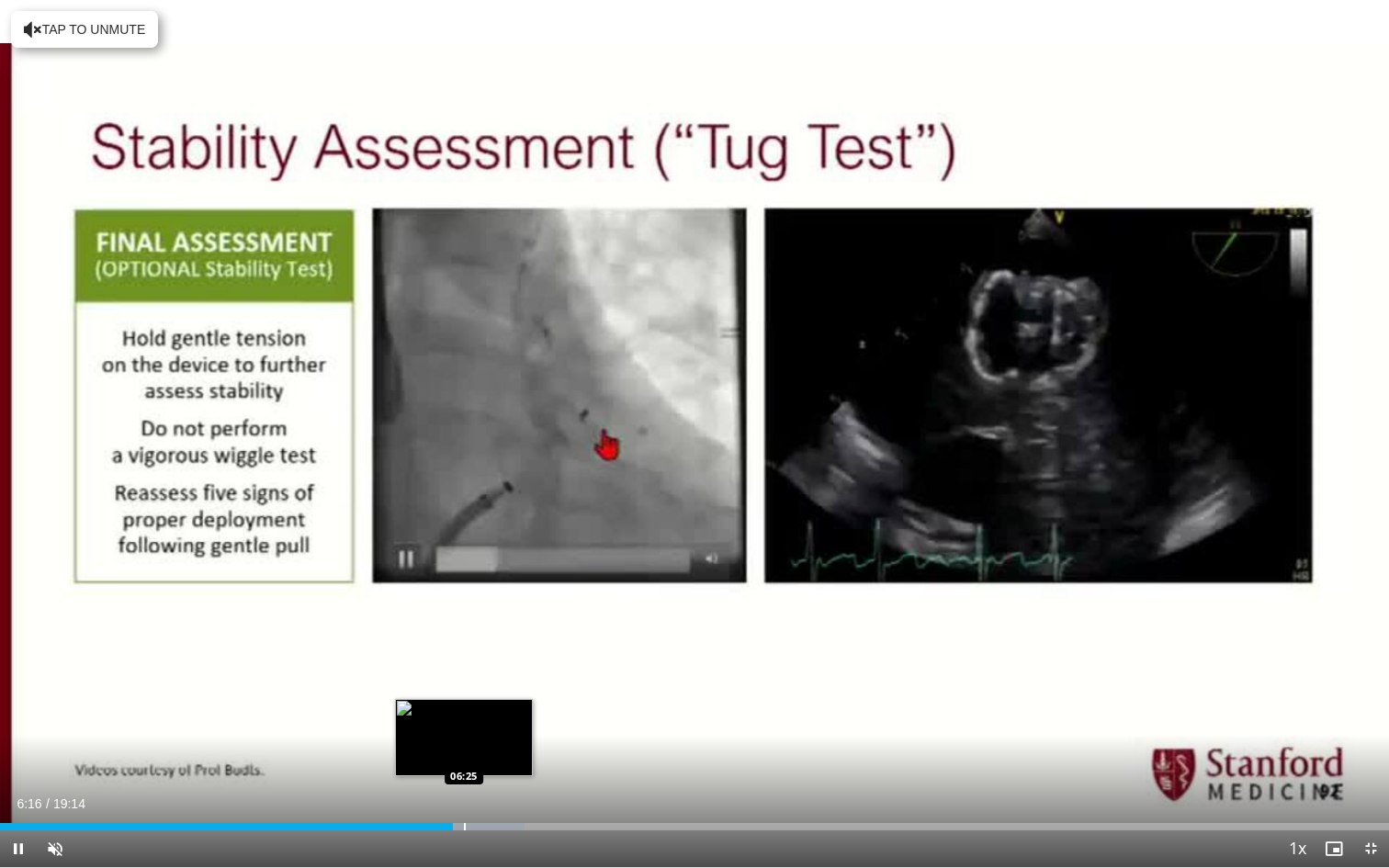 click at bounding box center [465, 827] 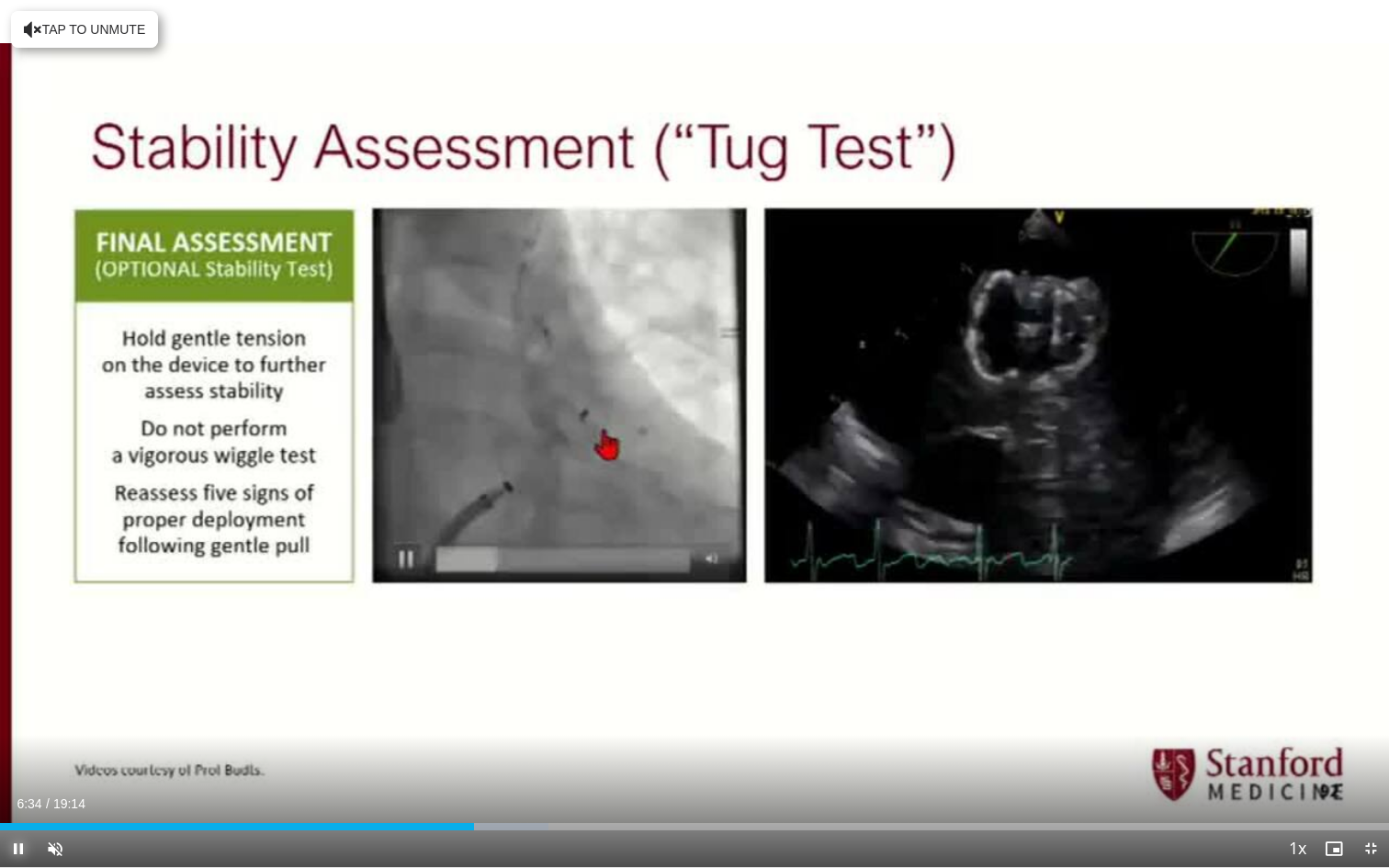 click at bounding box center [18, 849] 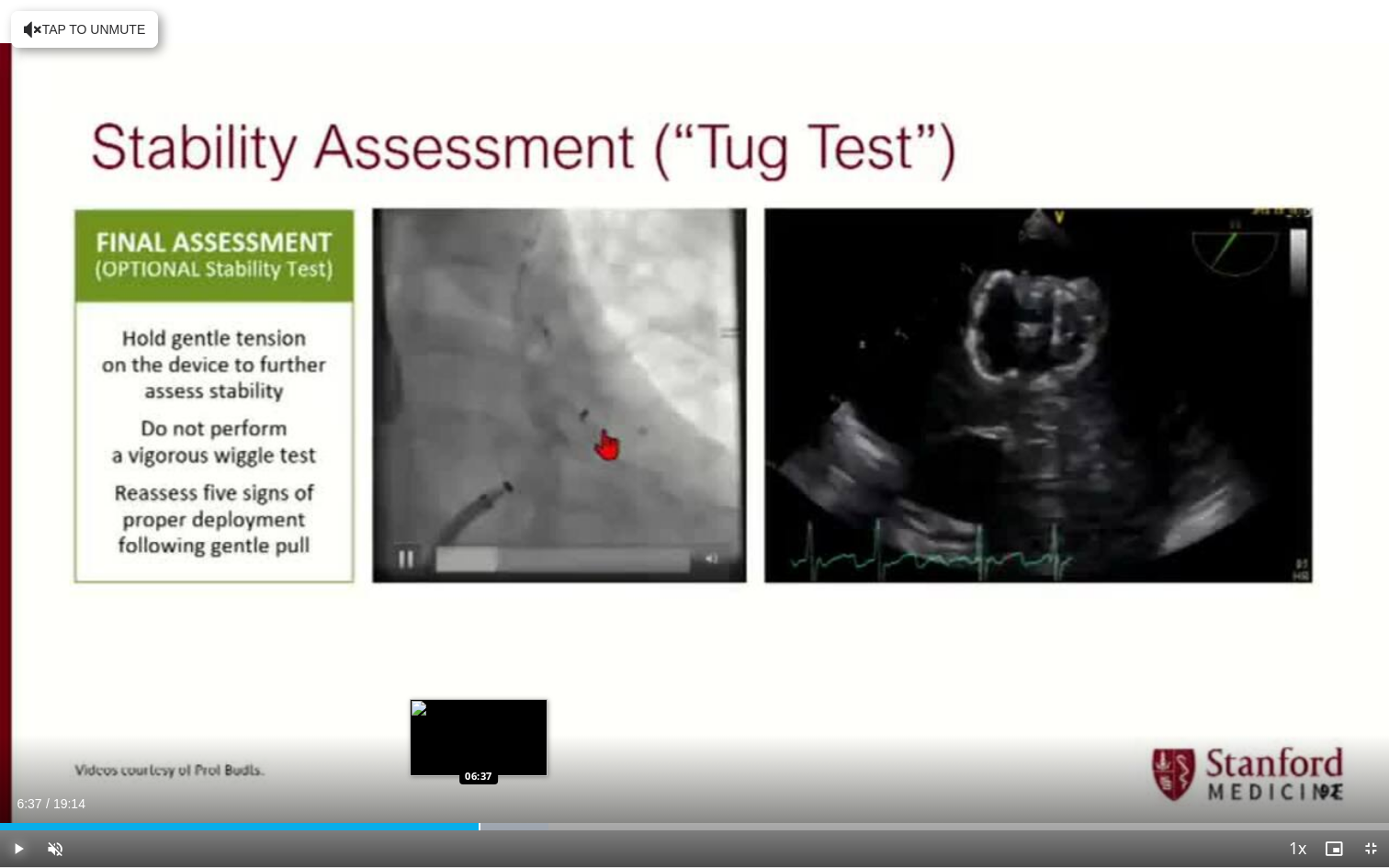 click at bounding box center (480, 827) 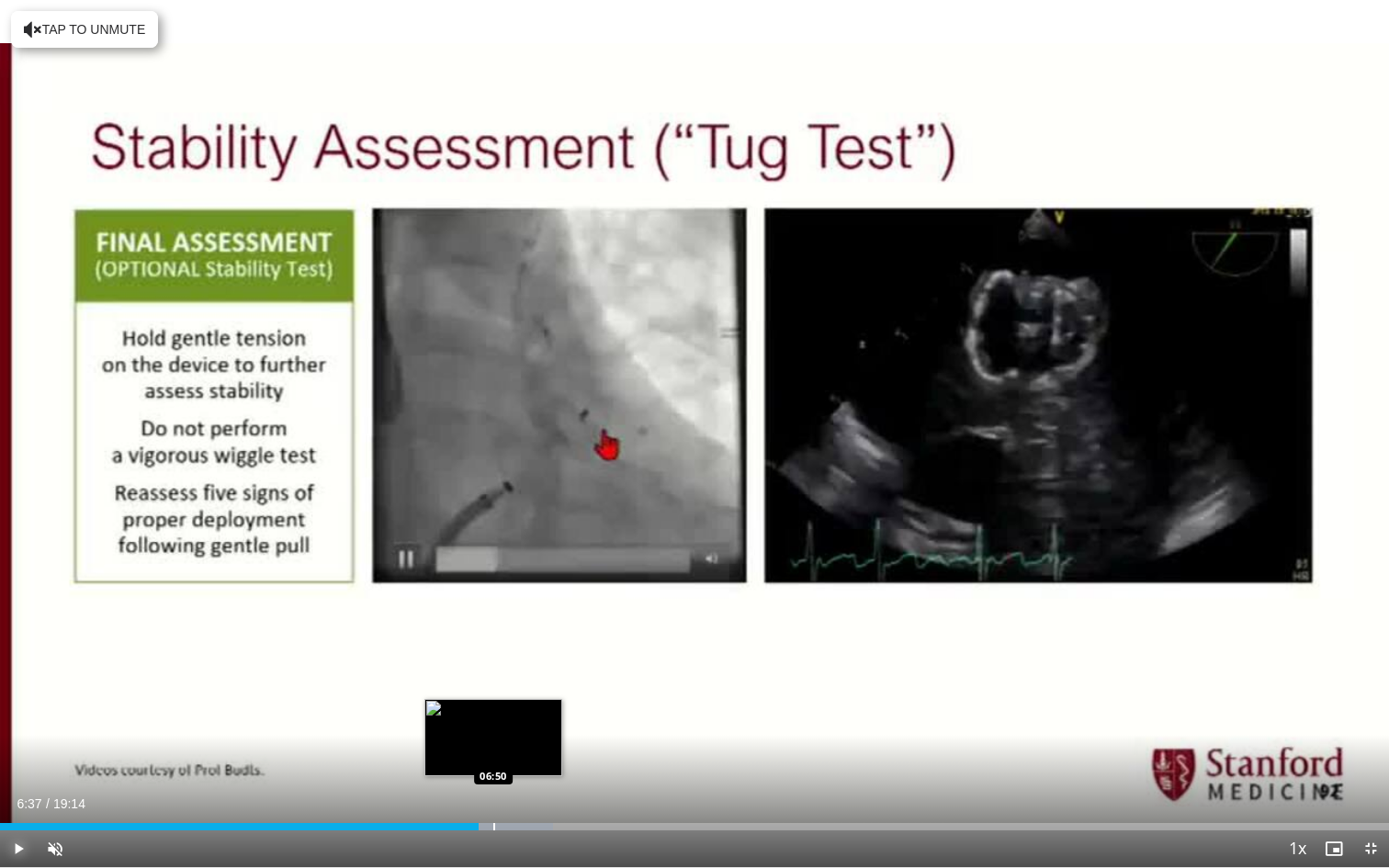 click at bounding box center (494, 827) 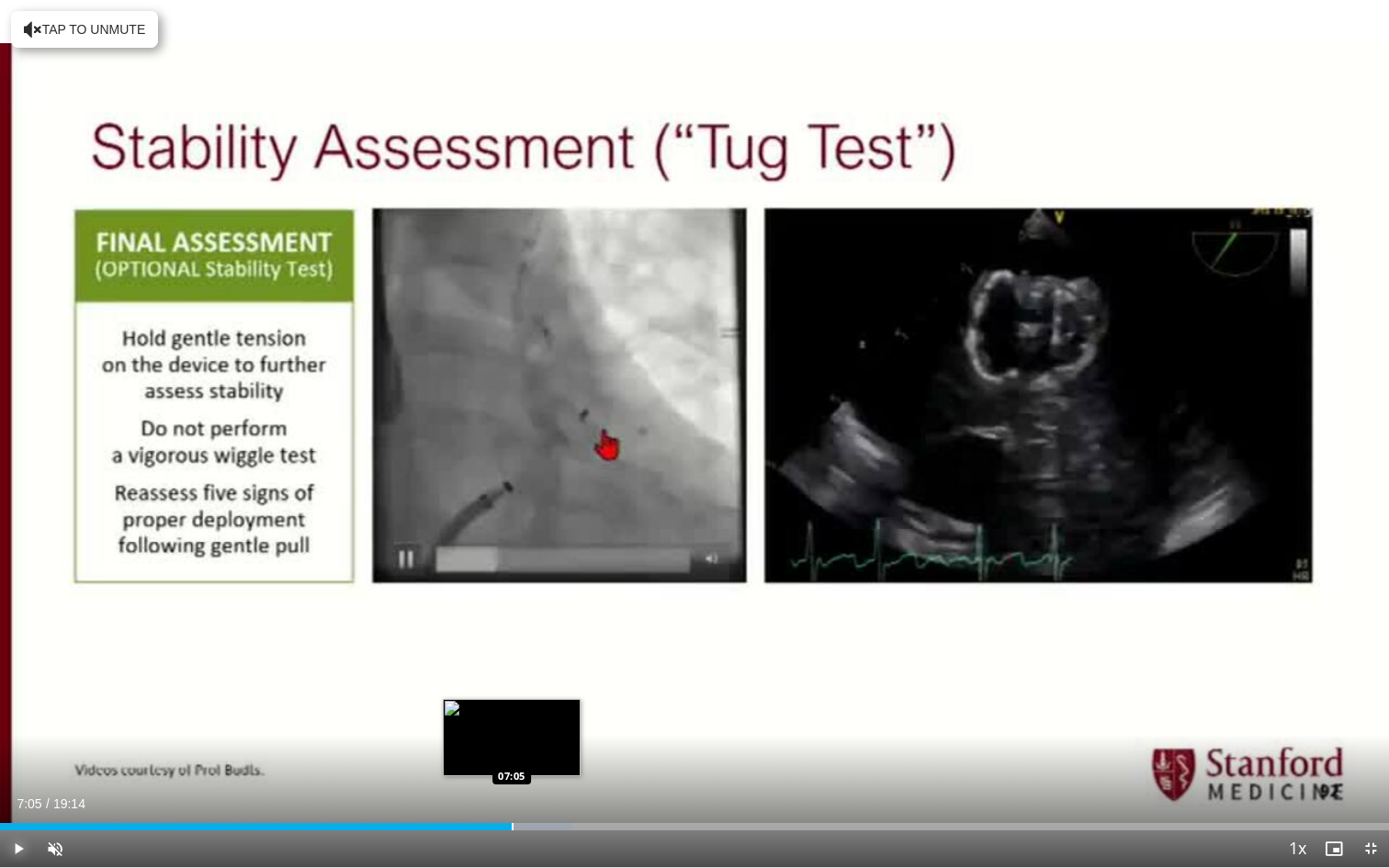 click at bounding box center (513, 827) 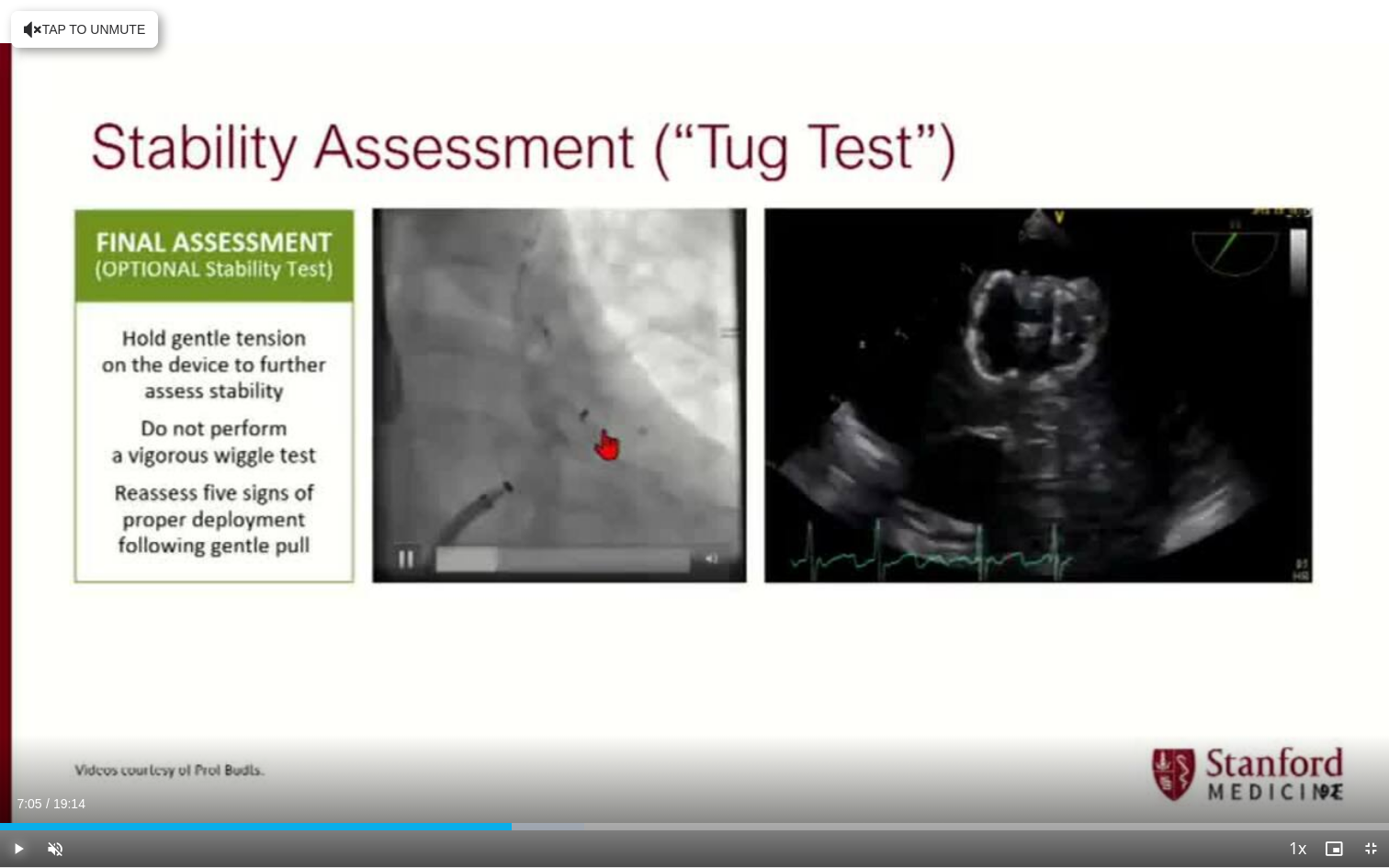 type 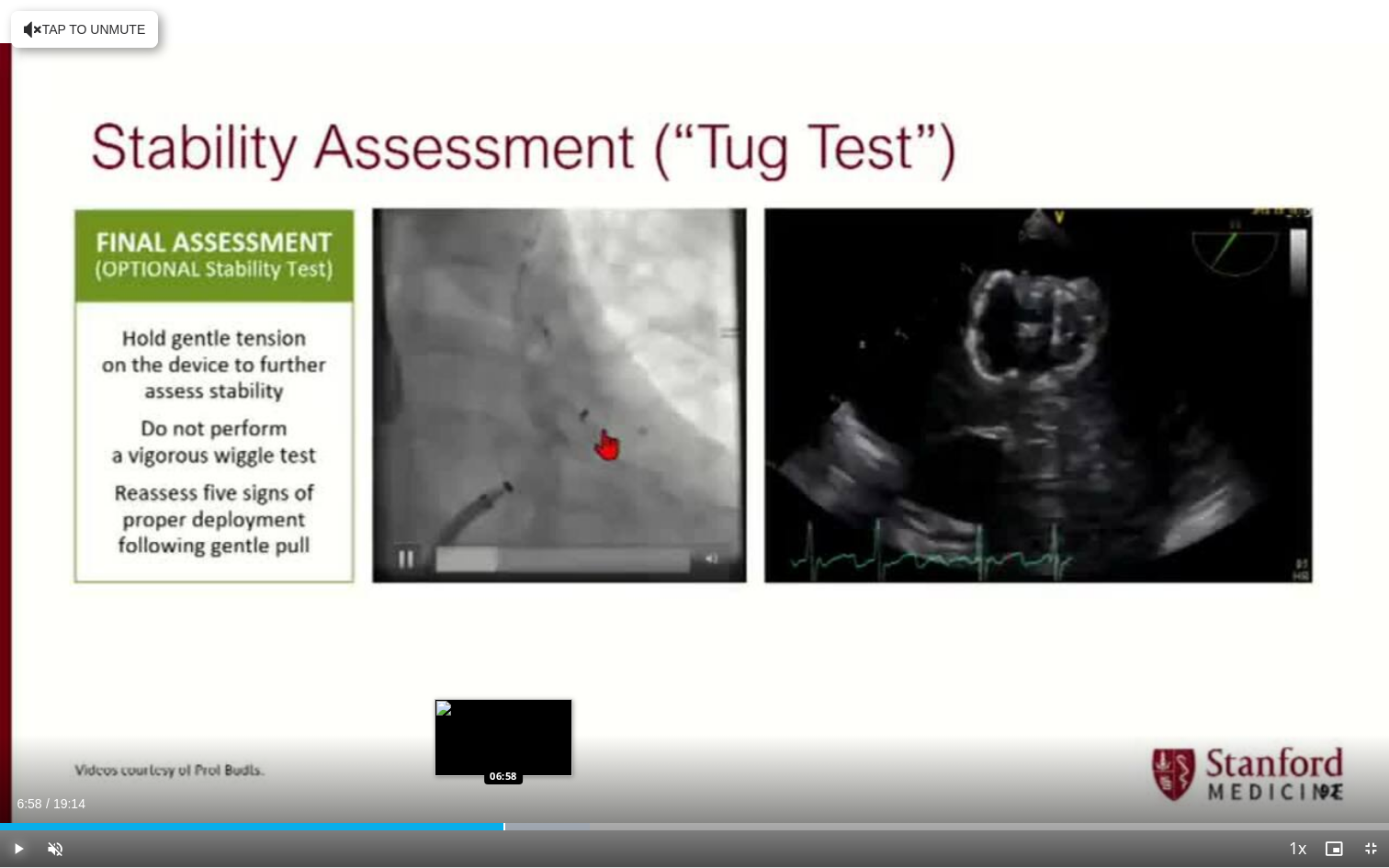 click at bounding box center [504, 827] 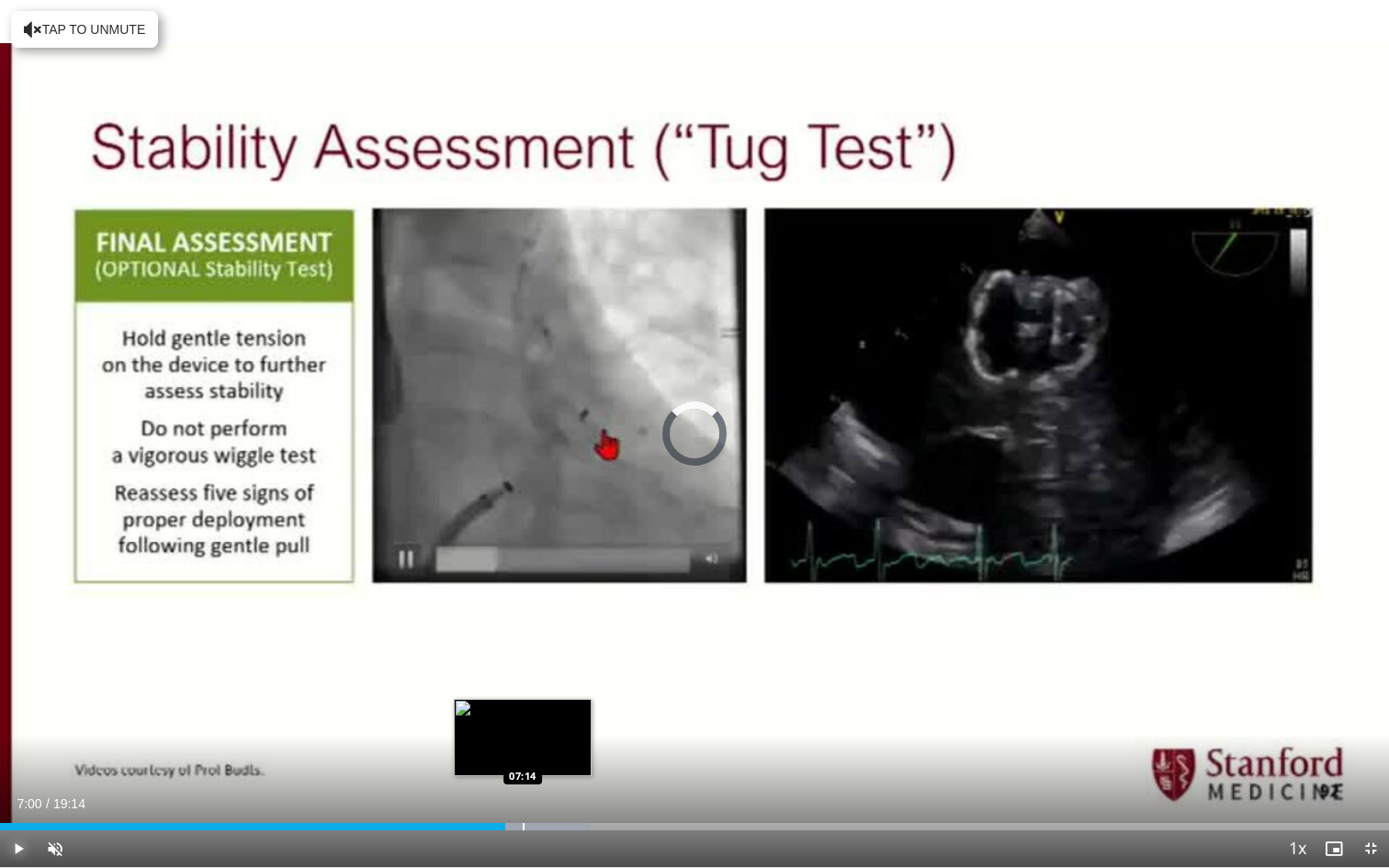 click at bounding box center [524, 827] 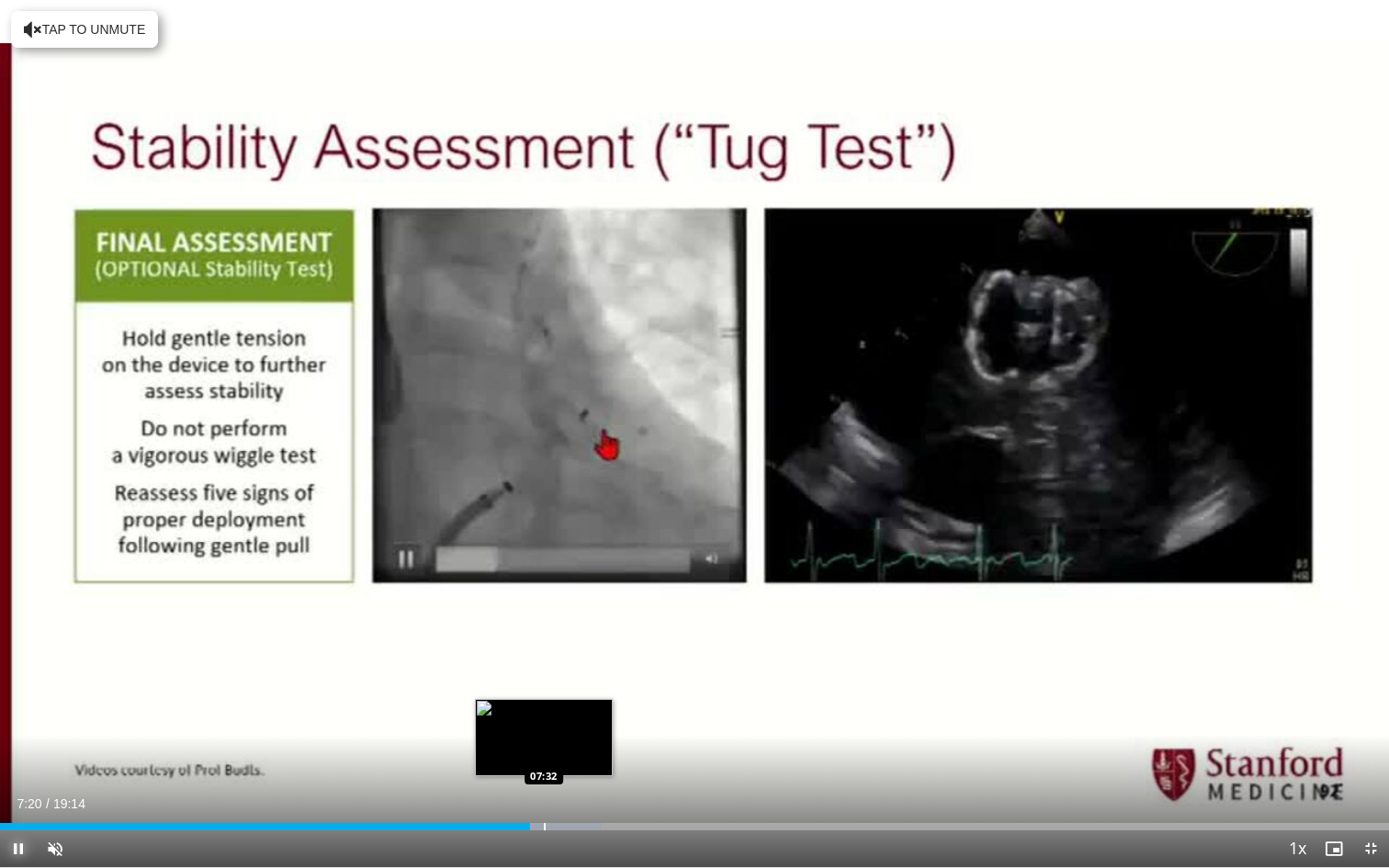 click at bounding box center [545, 827] 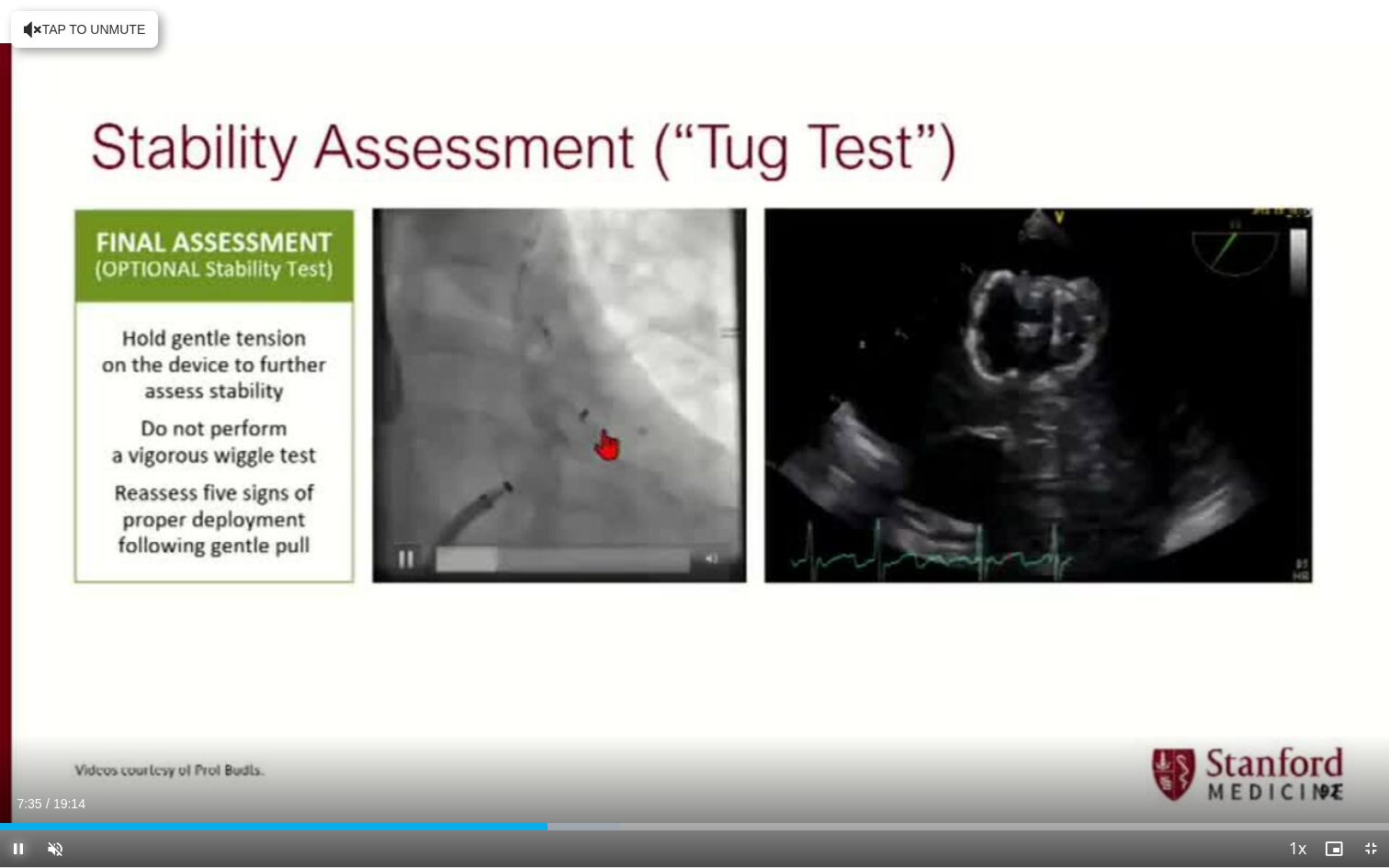 click at bounding box center (18, 849) 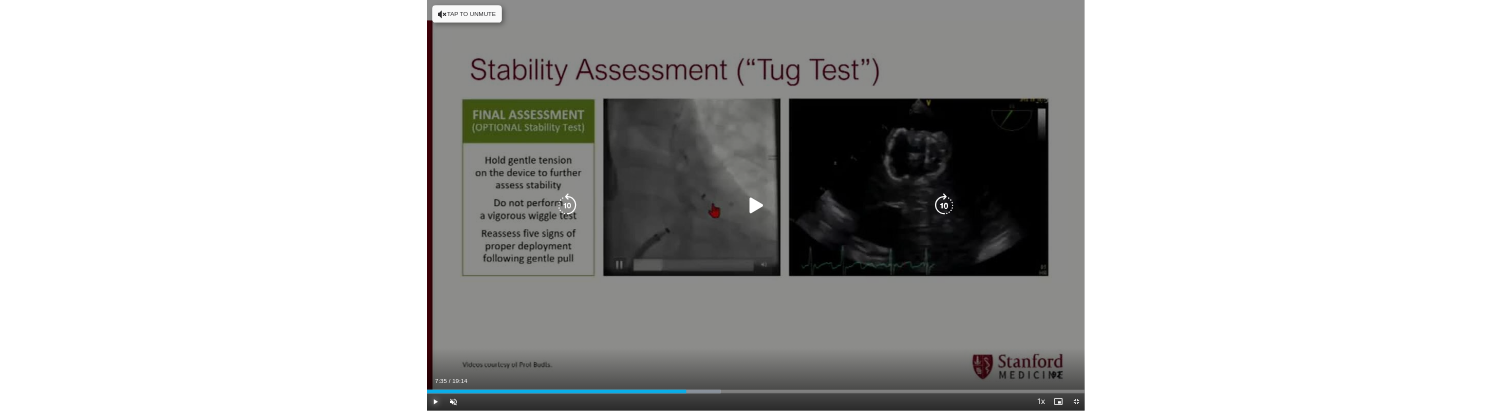 scroll, scrollTop: 749, scrollLeft: 0, axis: vertical 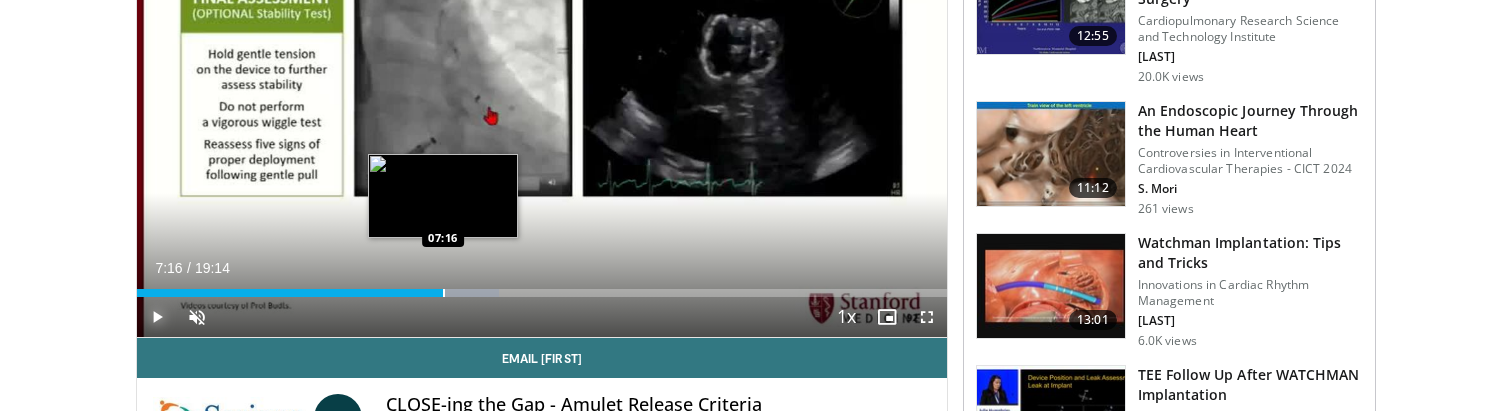 click at bounding box center (444, 293) 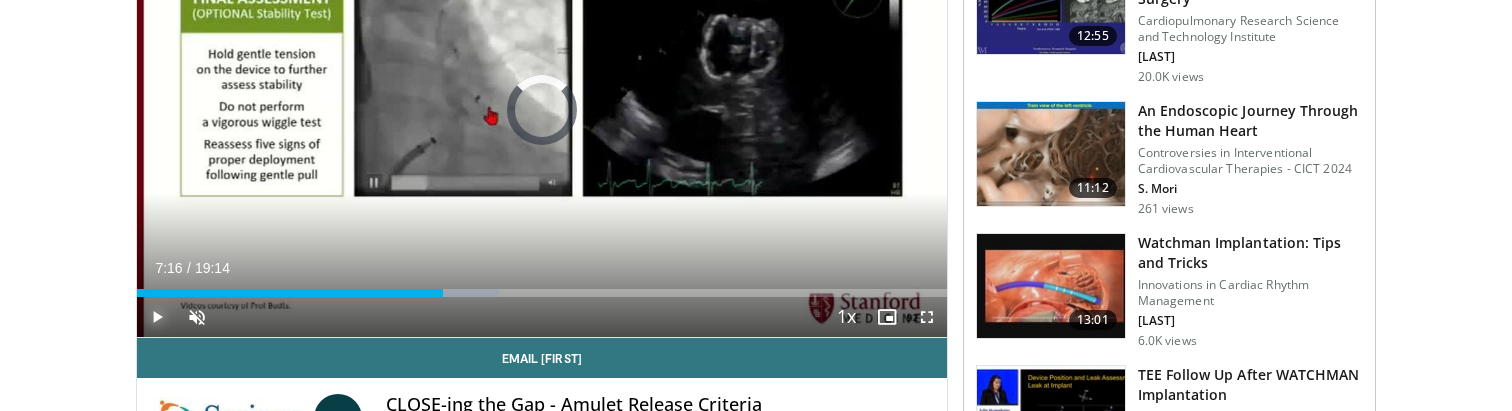 click on "Loaded :  44.66% 07:16 07:09" at bounding box center [542, 293] 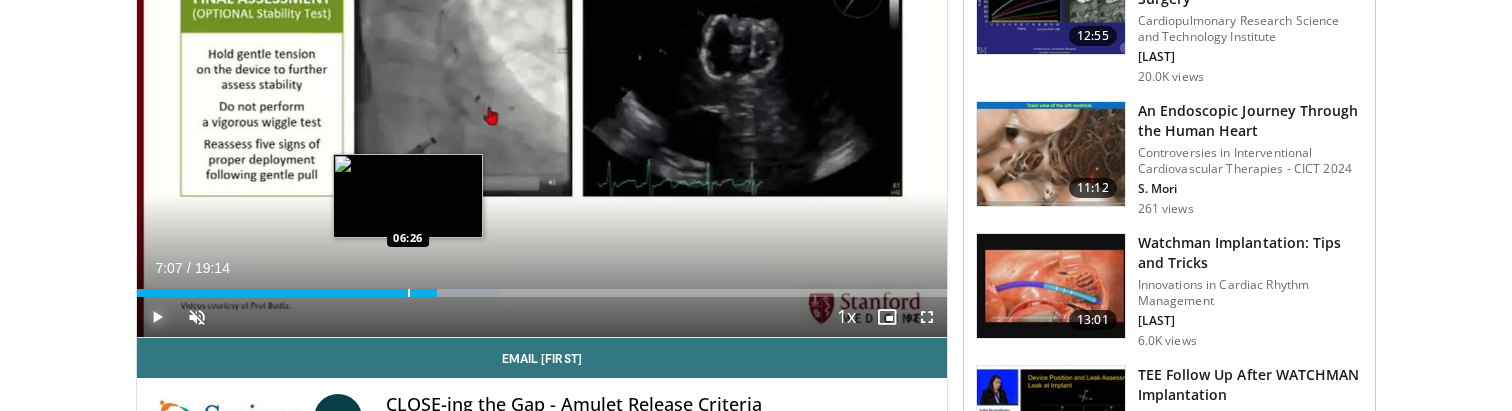click at bounding box center (409, 293) 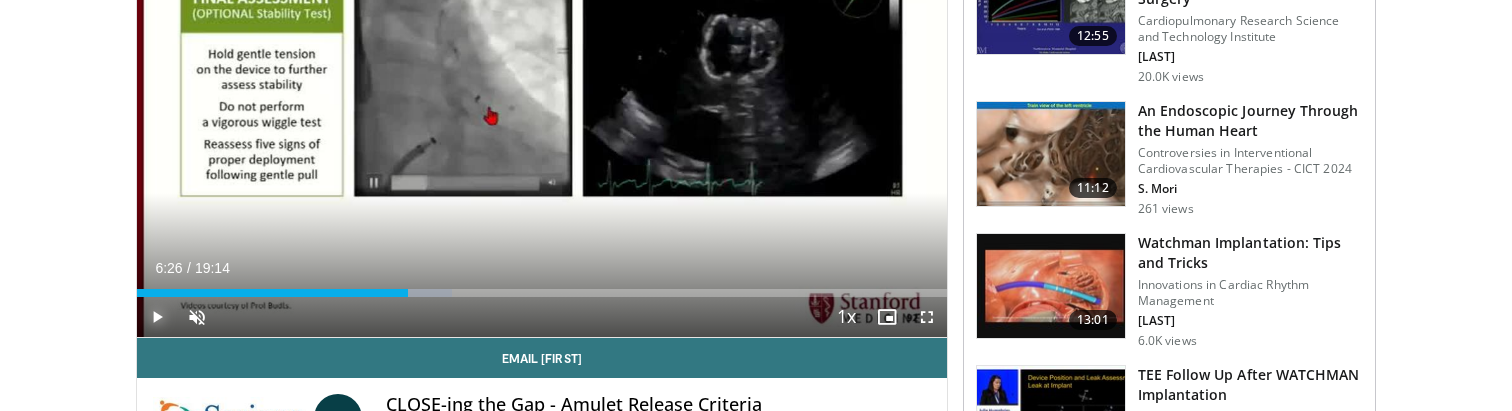click at bounding box center [157, 317] 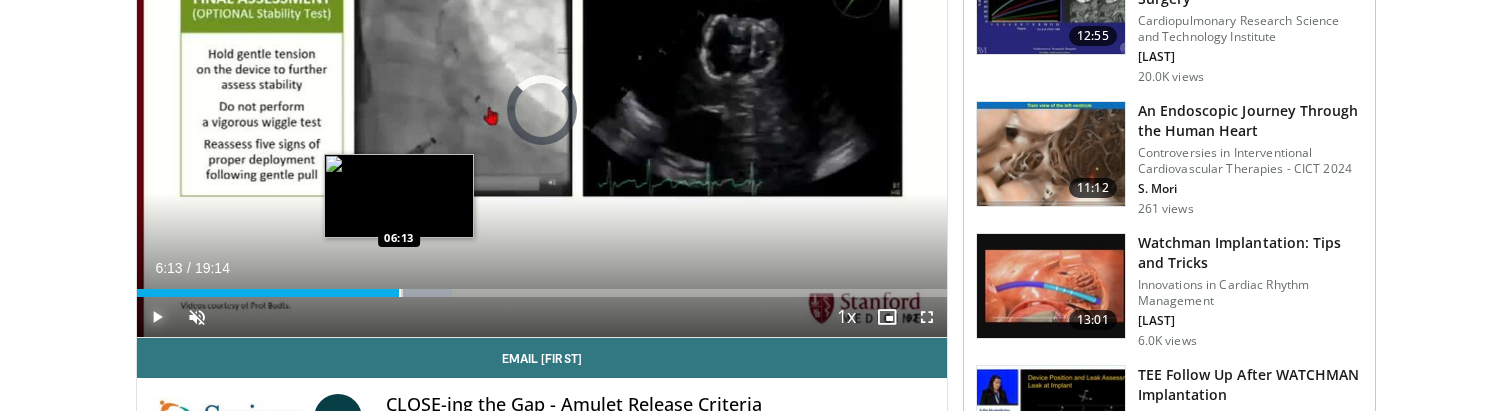 click at bounding box center (400, 293) 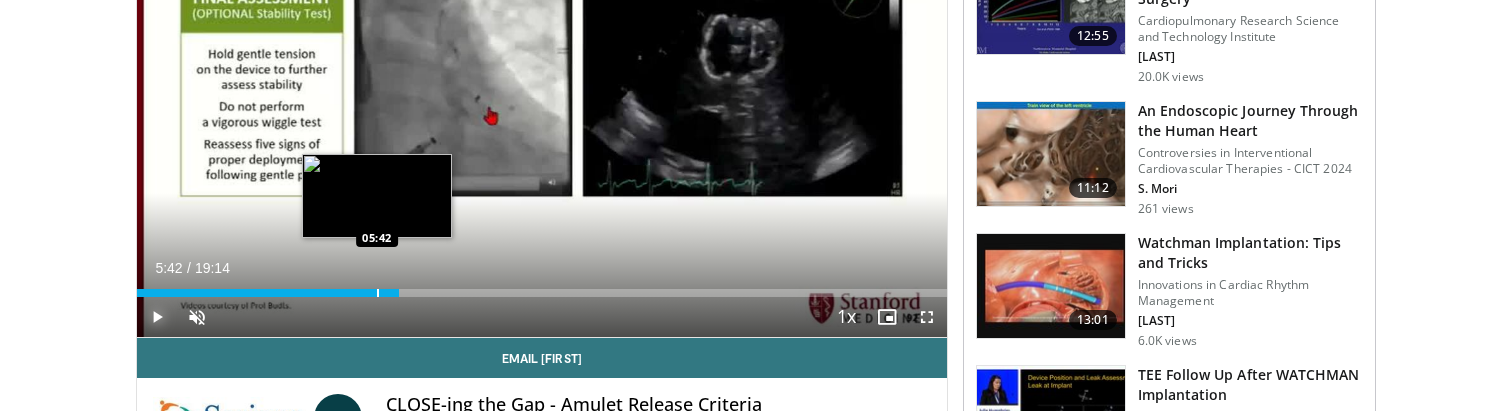 click at bounding box center (378, 293) 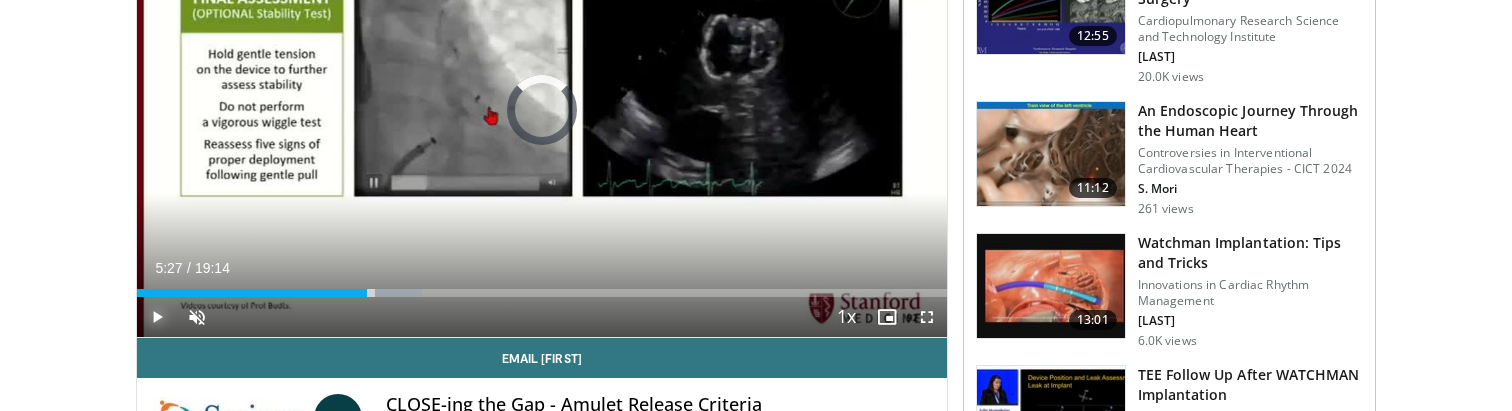 click at bounding box center (368, 293) 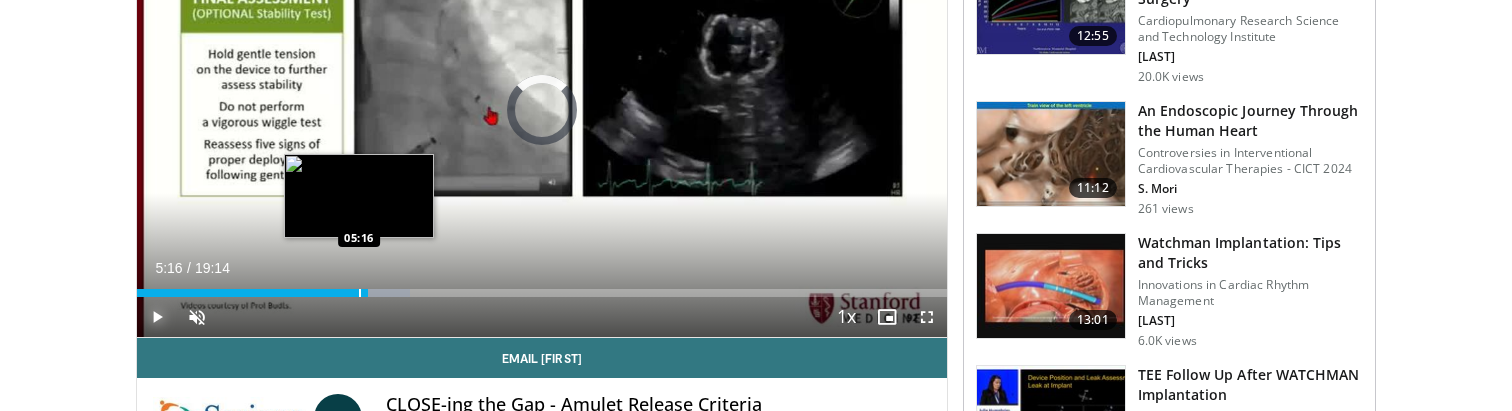 click at bounding box center (360, 293) 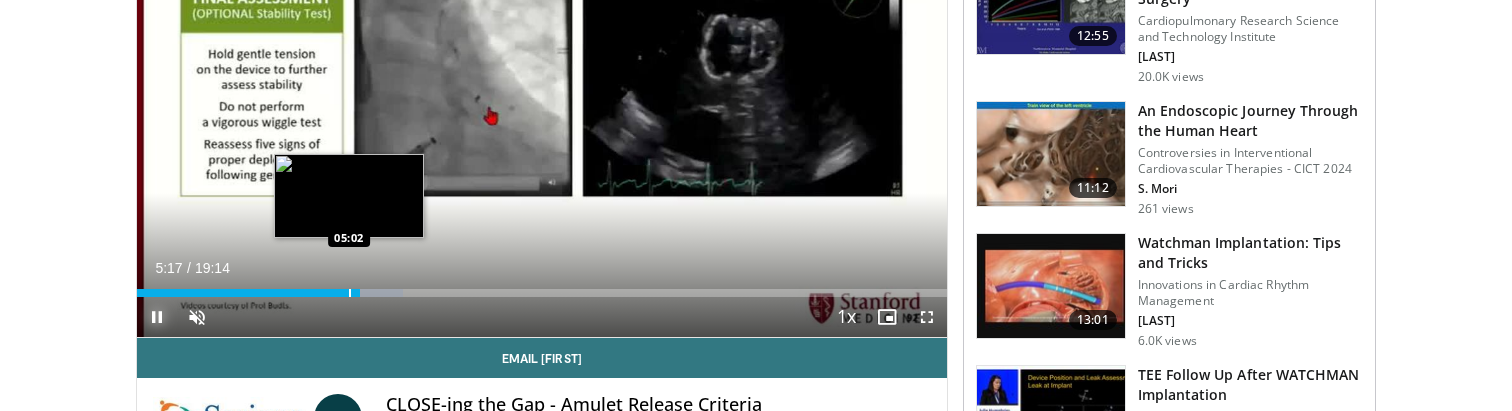 click at bounding box center (350, 293) 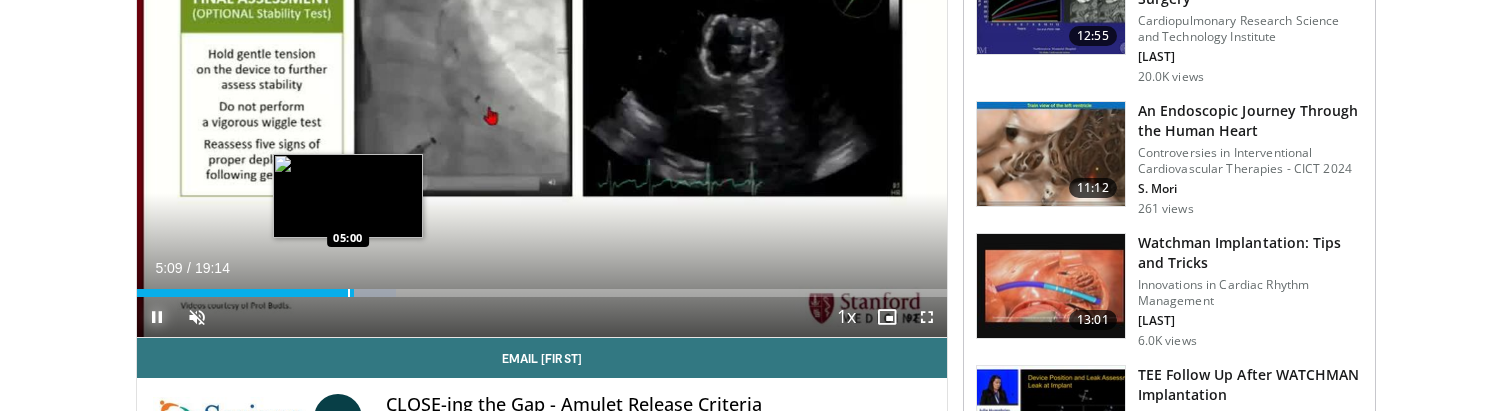 click at bounding box center [349, 293] 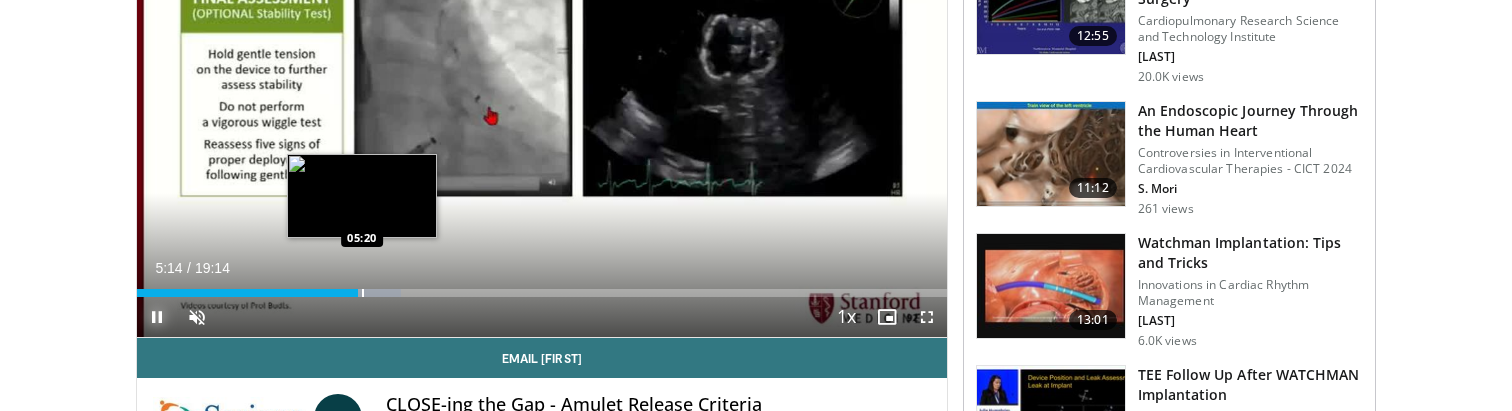 click at bounding box center (363, 293) 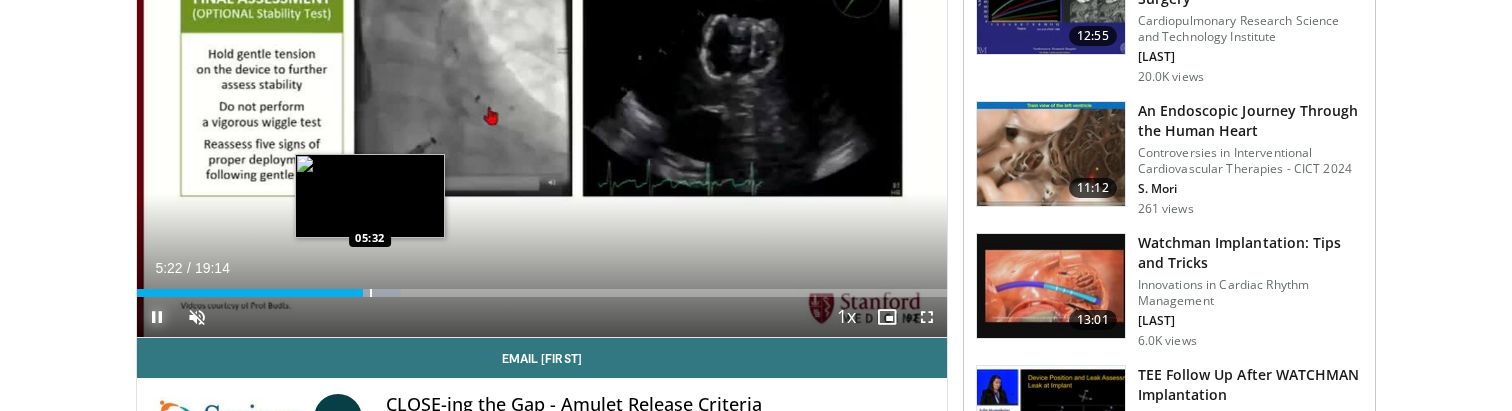 click at bounding box center (371, 293) 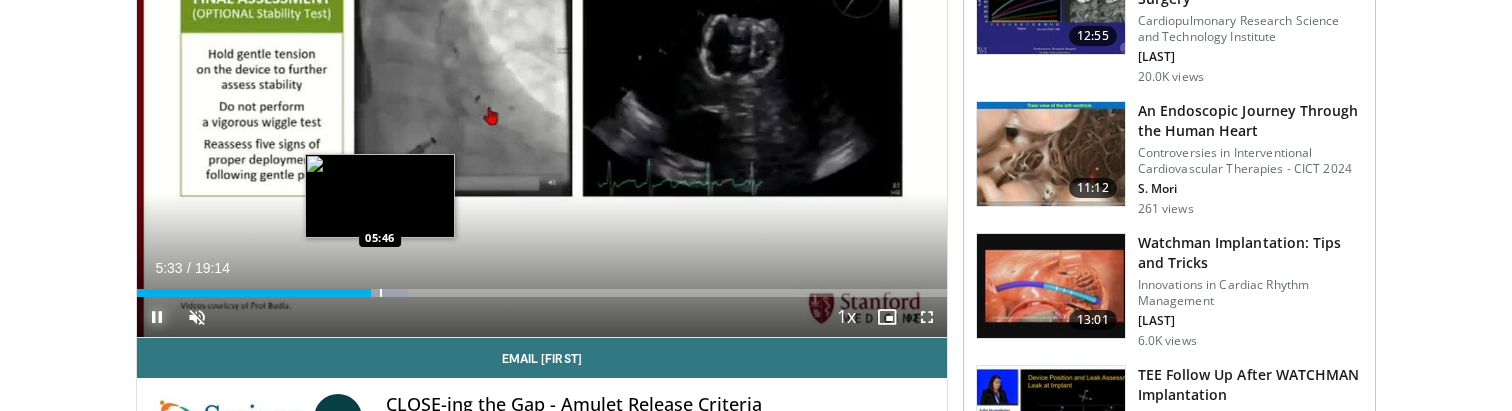 click at bounding box center [381, 293] 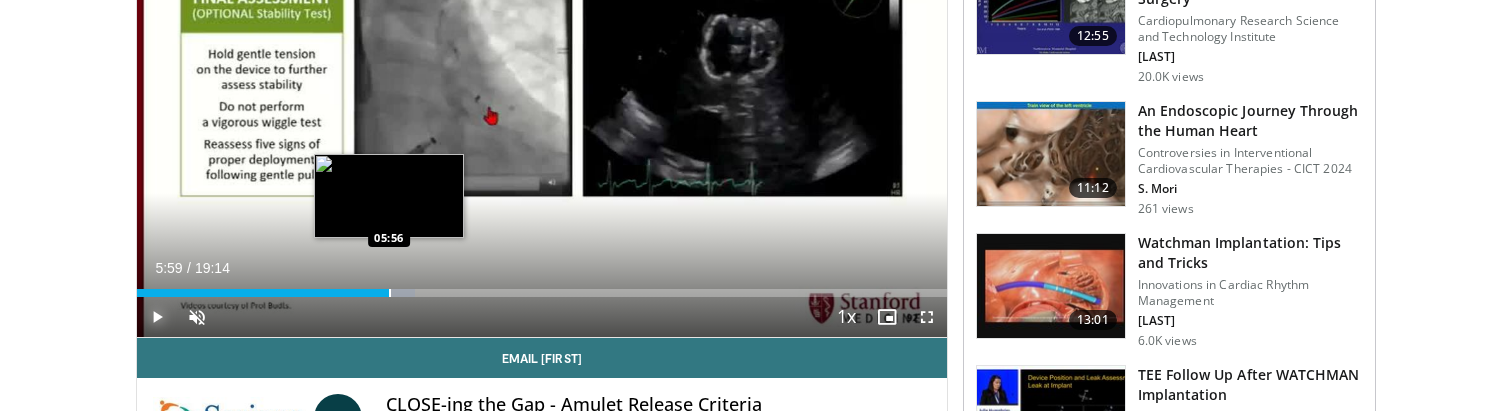 click at bounding box center [390, 293] 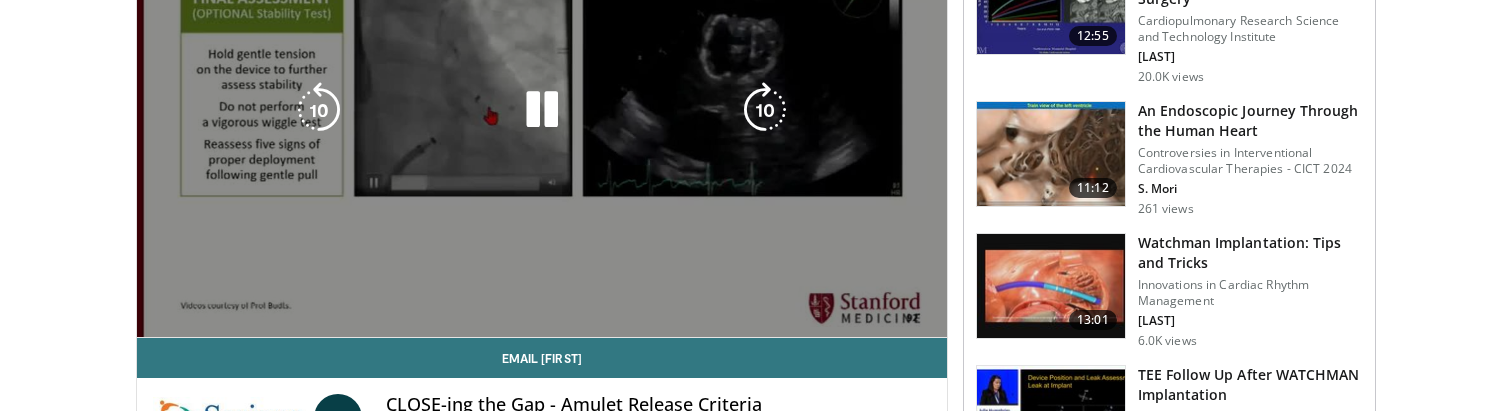 click on "**********" at bounding box center (542, 110) 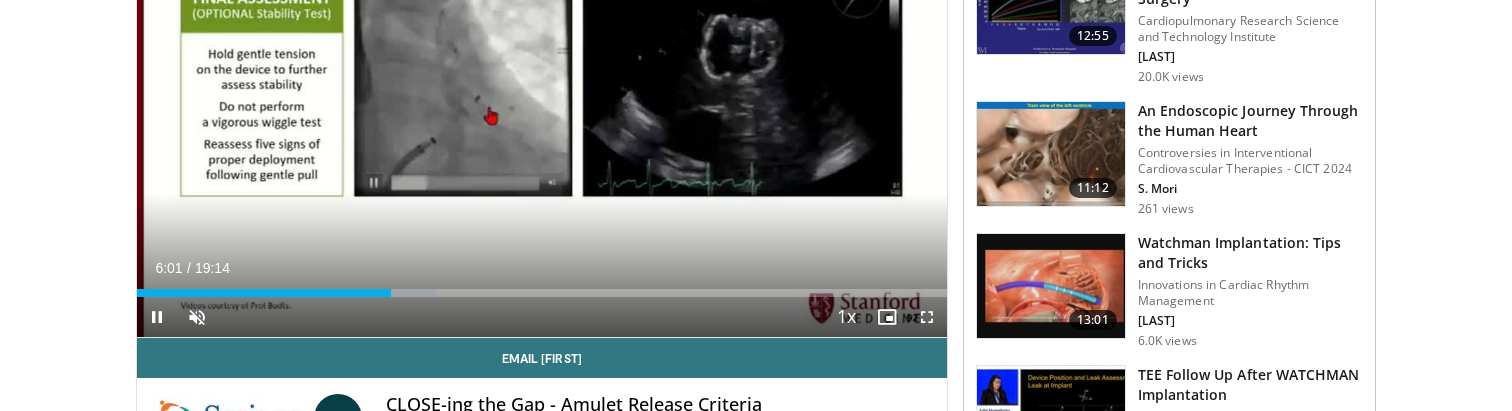 click on "Current Time  6:01 / Duration  19:14 Pause Skip Backward Skip Forward Unmute 0% Loaded :  36.93% 06:01 06:17 Stream Type  LIVE Seek to live, currently behind live LIVE   1x Playback Rate 0.5x 0.75x 1x , selected 1.25x 1.5x 1.75x 2x Chapters Chapters Descriptions descriptions off , selected Captions captions settings , opens captions settings dialog captions off , selected Audio Track en (Main) , selected Fullscreen Enable picture-in-picture mode" at bounding box center [542, 317] 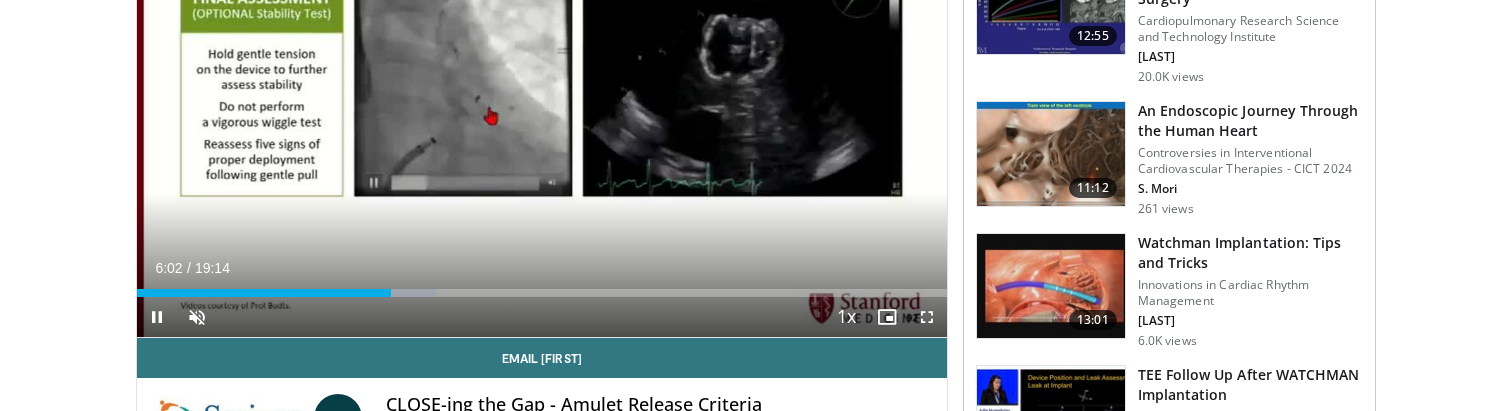 click on "Current Time  6:02 / Duration  19:14 Pause Skip Backward Skip Forward Unmute 0% Loaded :  36.93% 06:02 06:17 Stream Type  LIVE Seek to live, currently behind live LIVE   1x Playback Rate 0.5x 0.75x 1x , selected 1.25x 1.5x 1.75x 2x Chapters Chapters Descriptions descriptions off , selected Captions captions settings , opens captions settings dialog captions off , selected Audio Track en (Main) , selected Fullscreen Enable picture-in-picture mode" at bounding box center (542, 317) 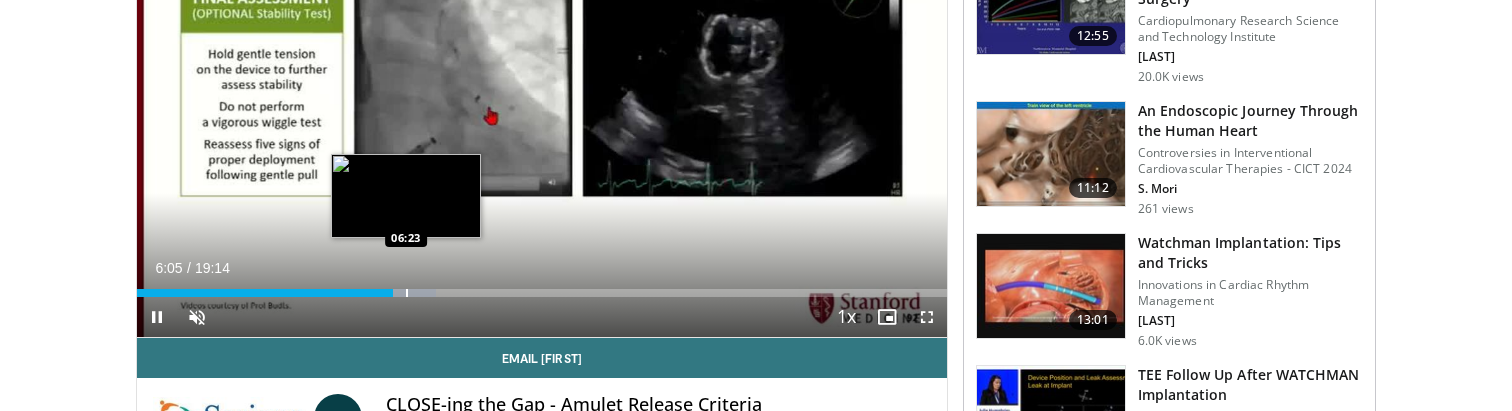 click at bounding box center [407, 293] 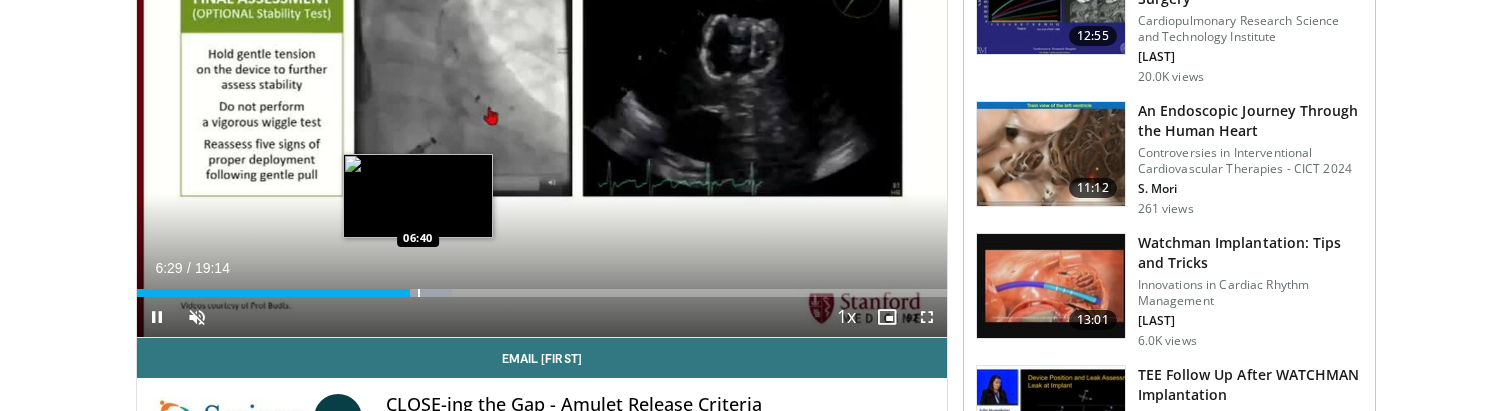 click at bounding box center (419, 293) 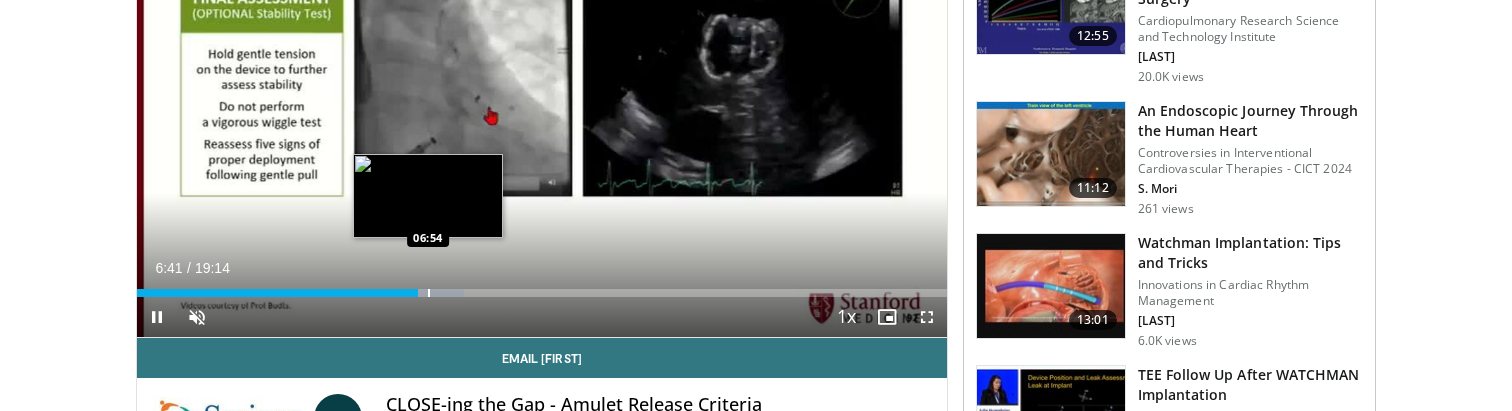 click at bounding box center (429, 293) 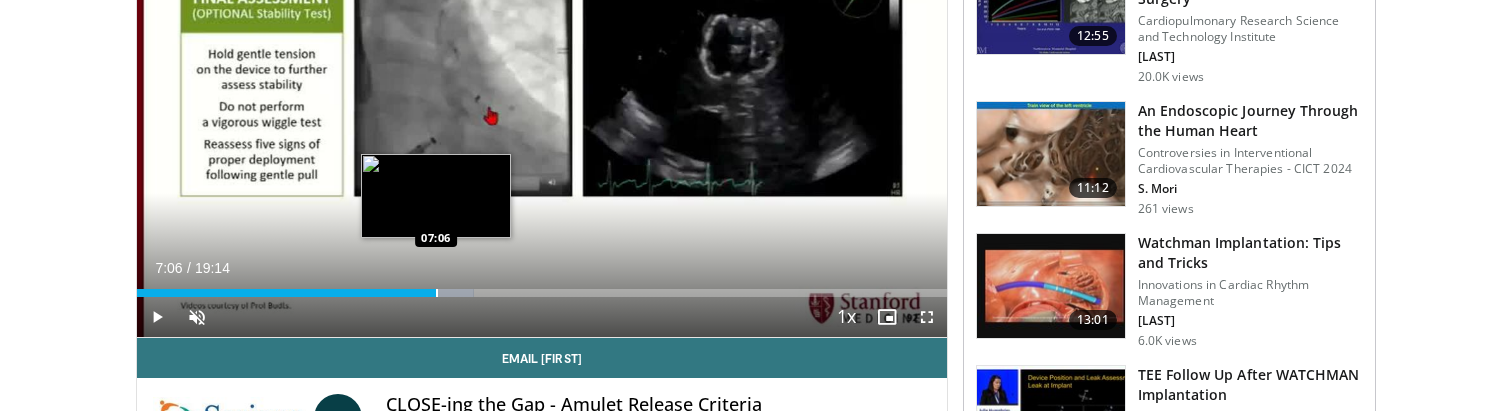 click at bounding box center [437, 293] 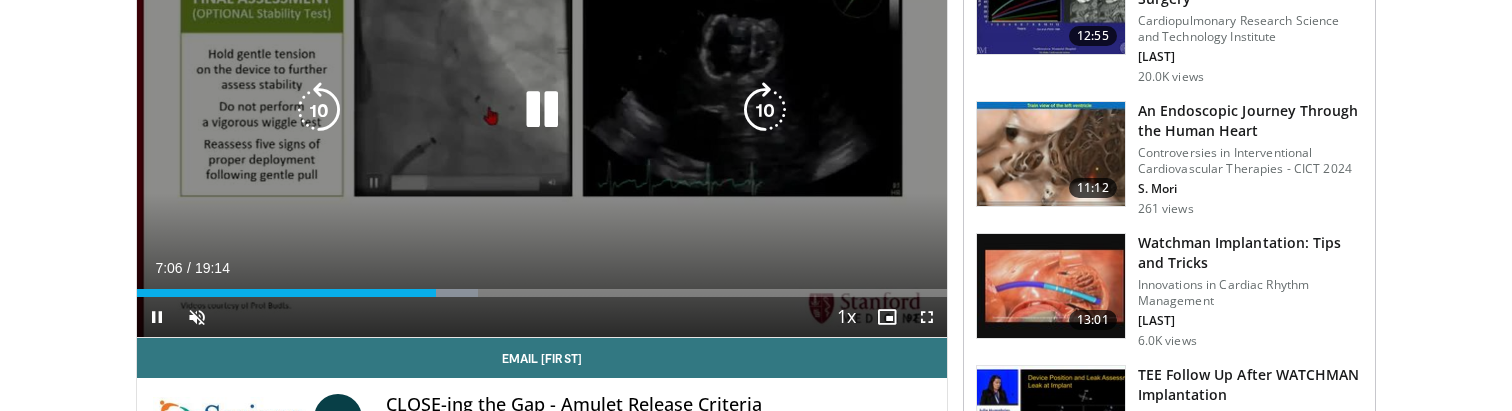 click on "10 seconds
Tap to unmute" at bounding box center [542, 109] 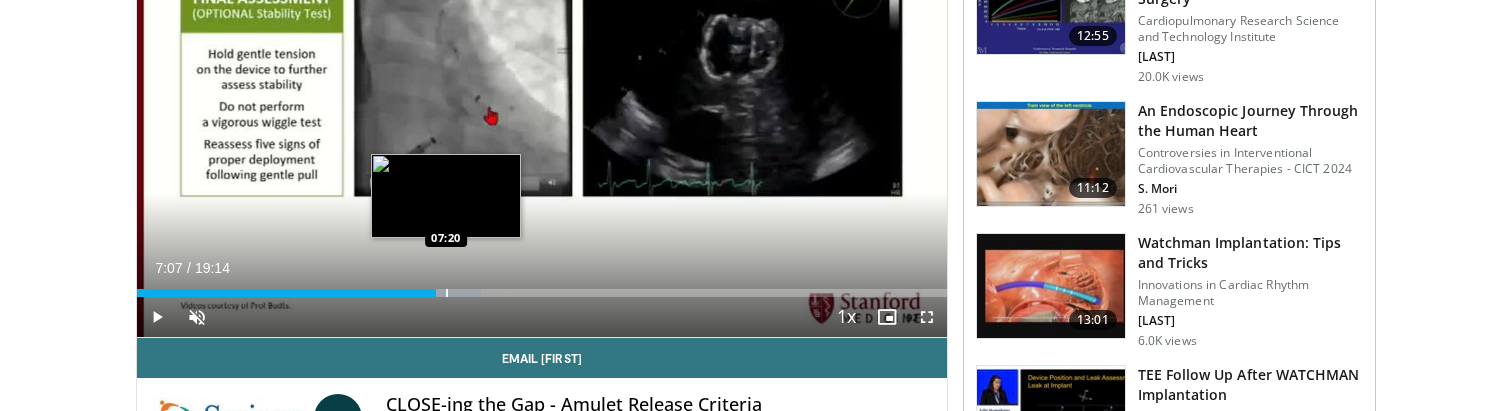 click at bounding box center [447, 293] 